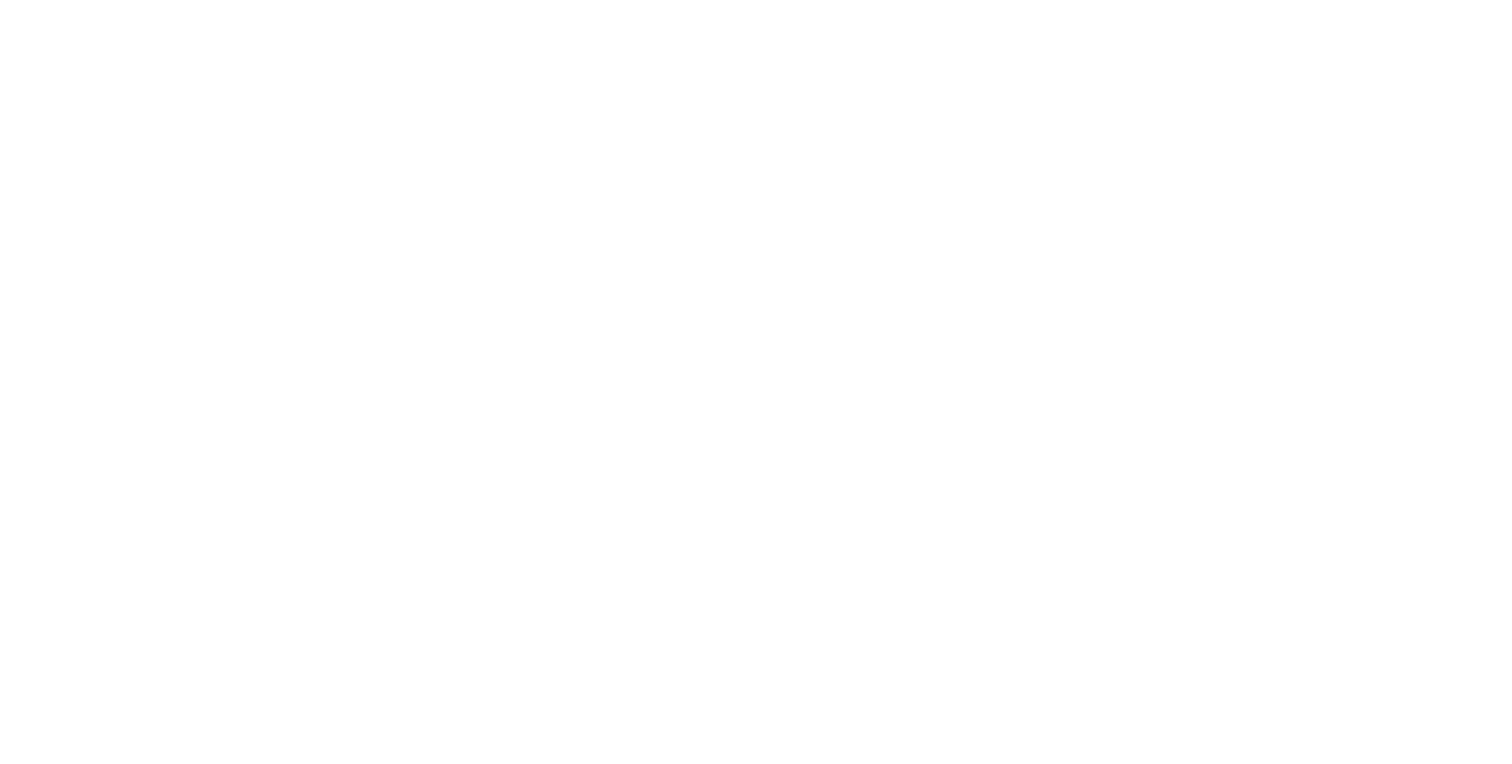 scroll, scrollTop: 0, scrollLeft: 0, axis: both 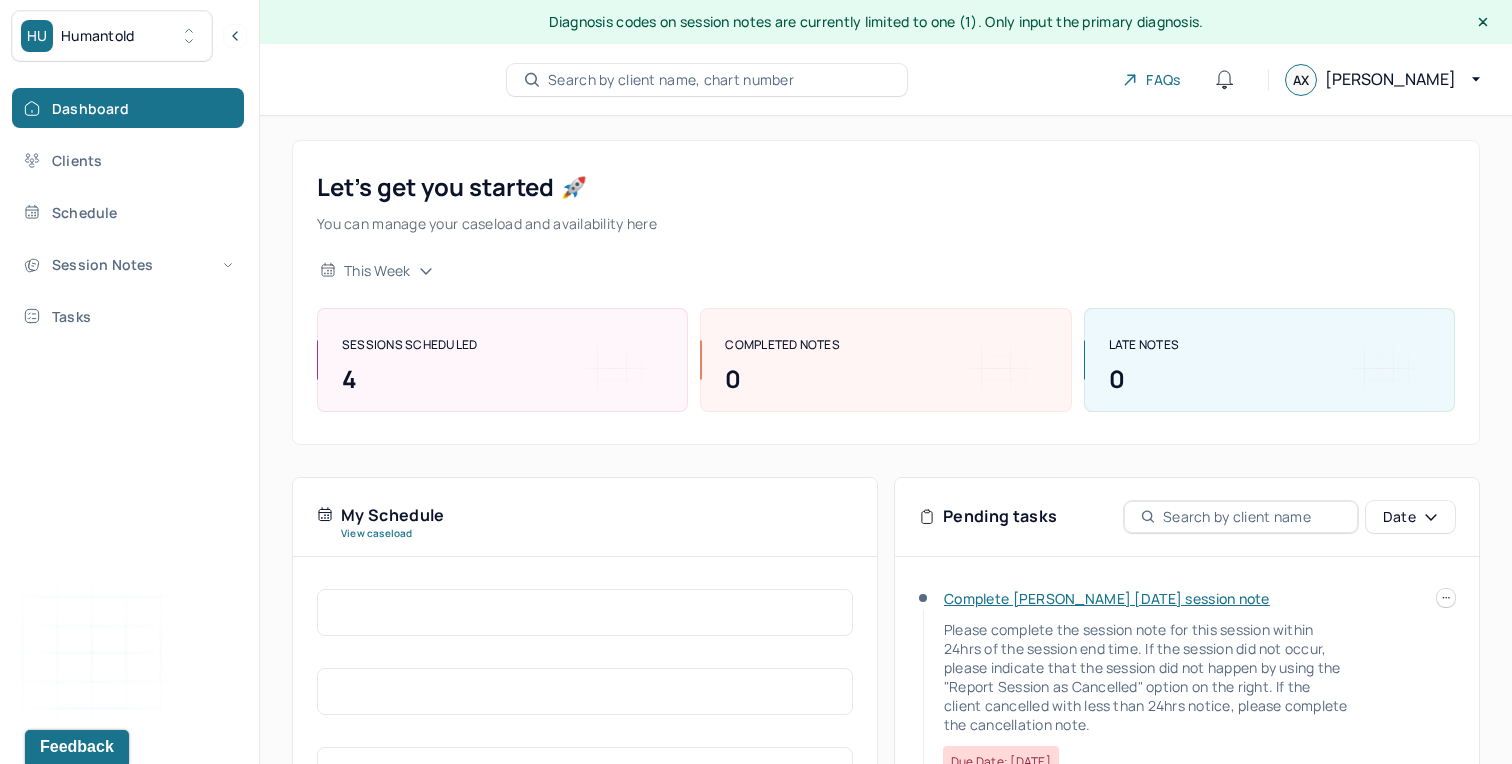 click on "Complete [PERSON_NAME] [DATE] session note" at bounding box center [1107, 598] 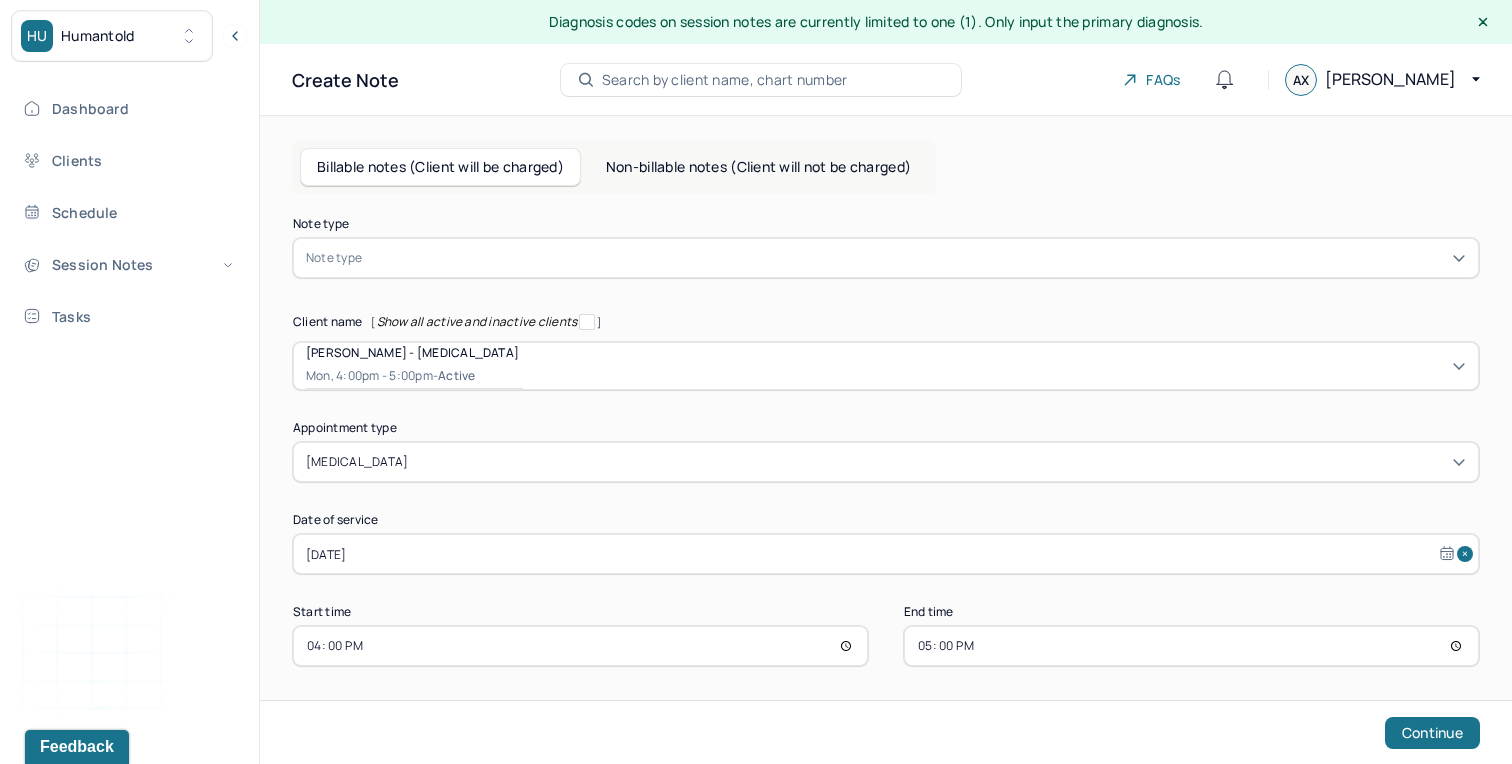 click at bounding box center (916, 258) 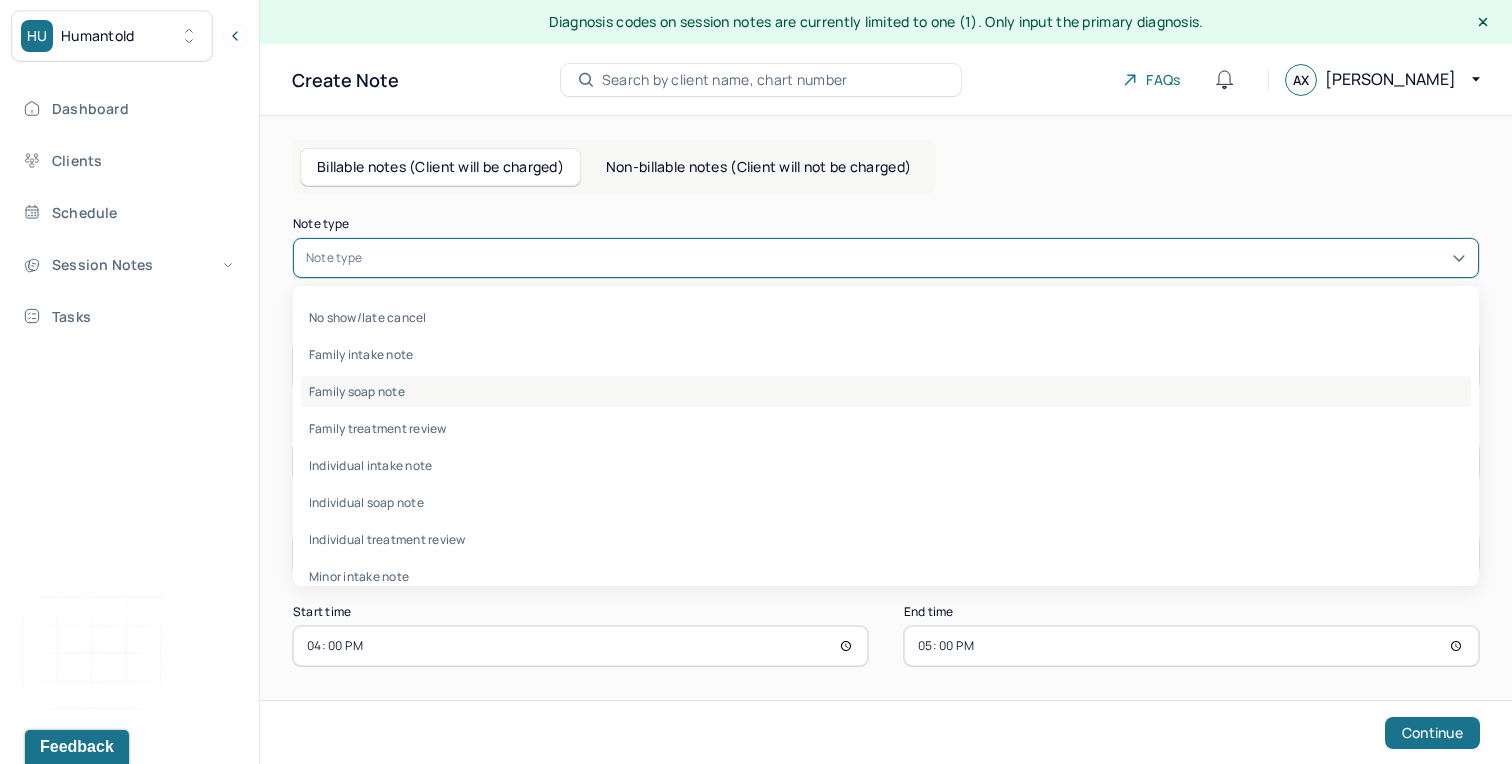 click on "Family soap note" at bounding box center [886, 391] 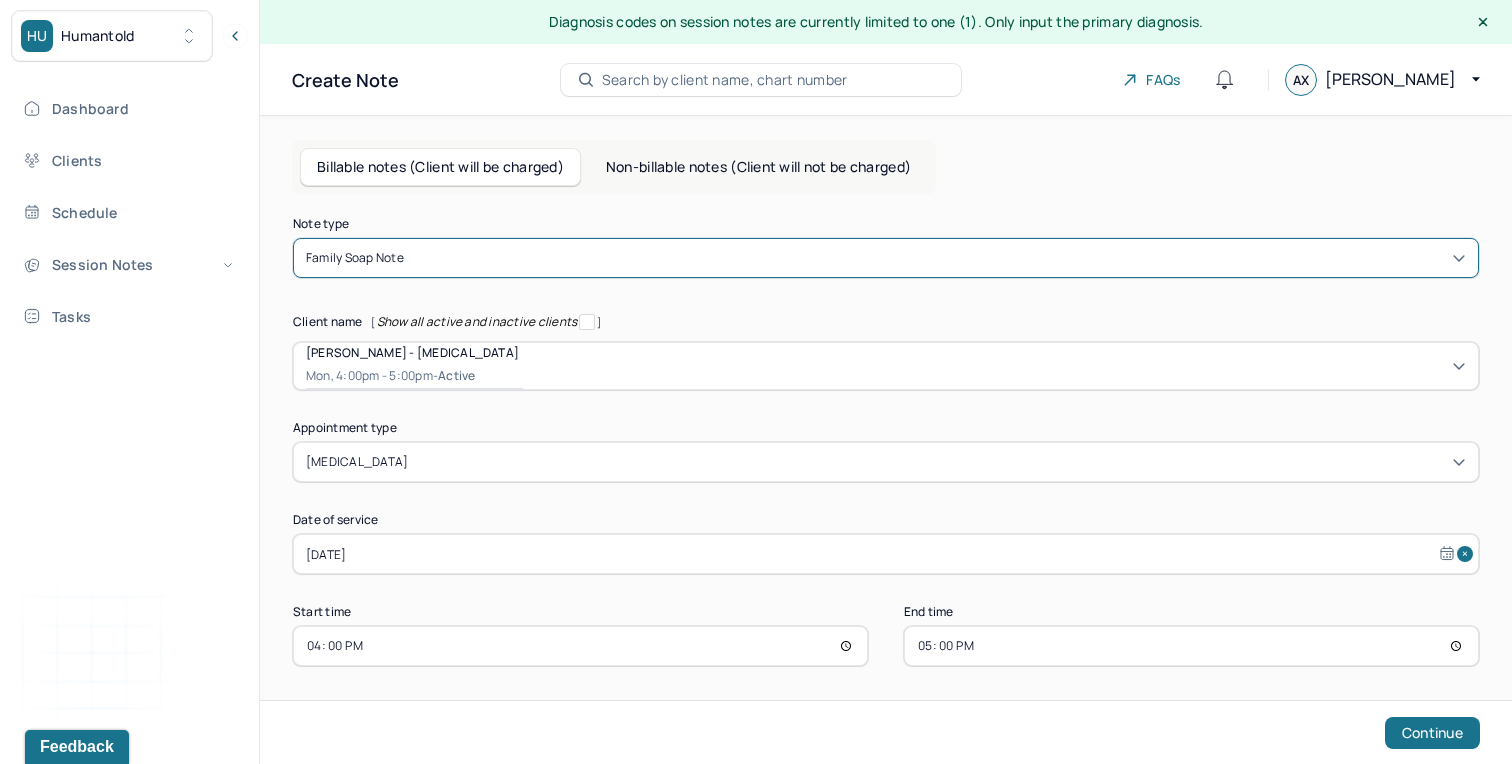 scroll, scrollTop: 7, scrollLeft: 0, axis: vertical 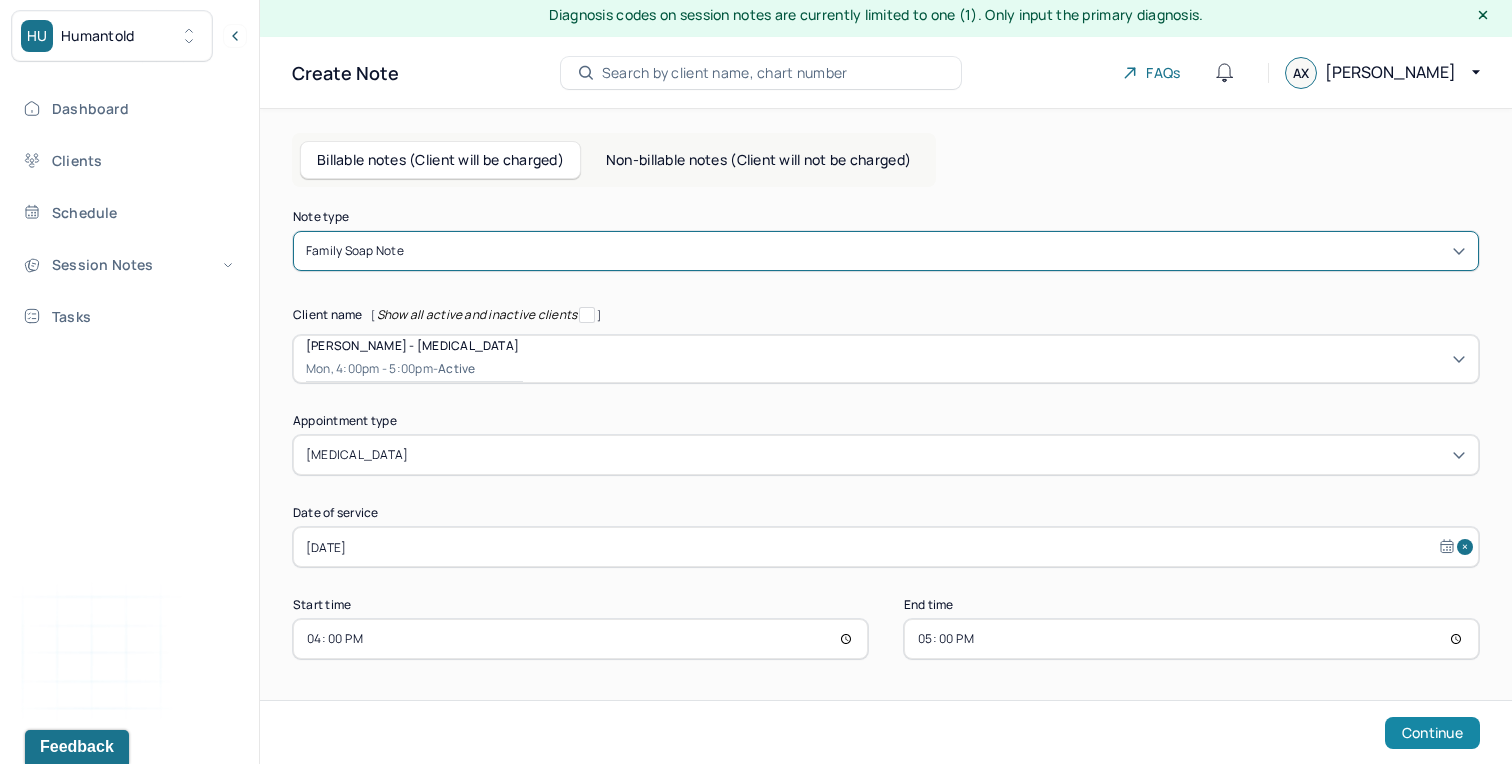 click on "Continue" at bounding box center (1432, 733) 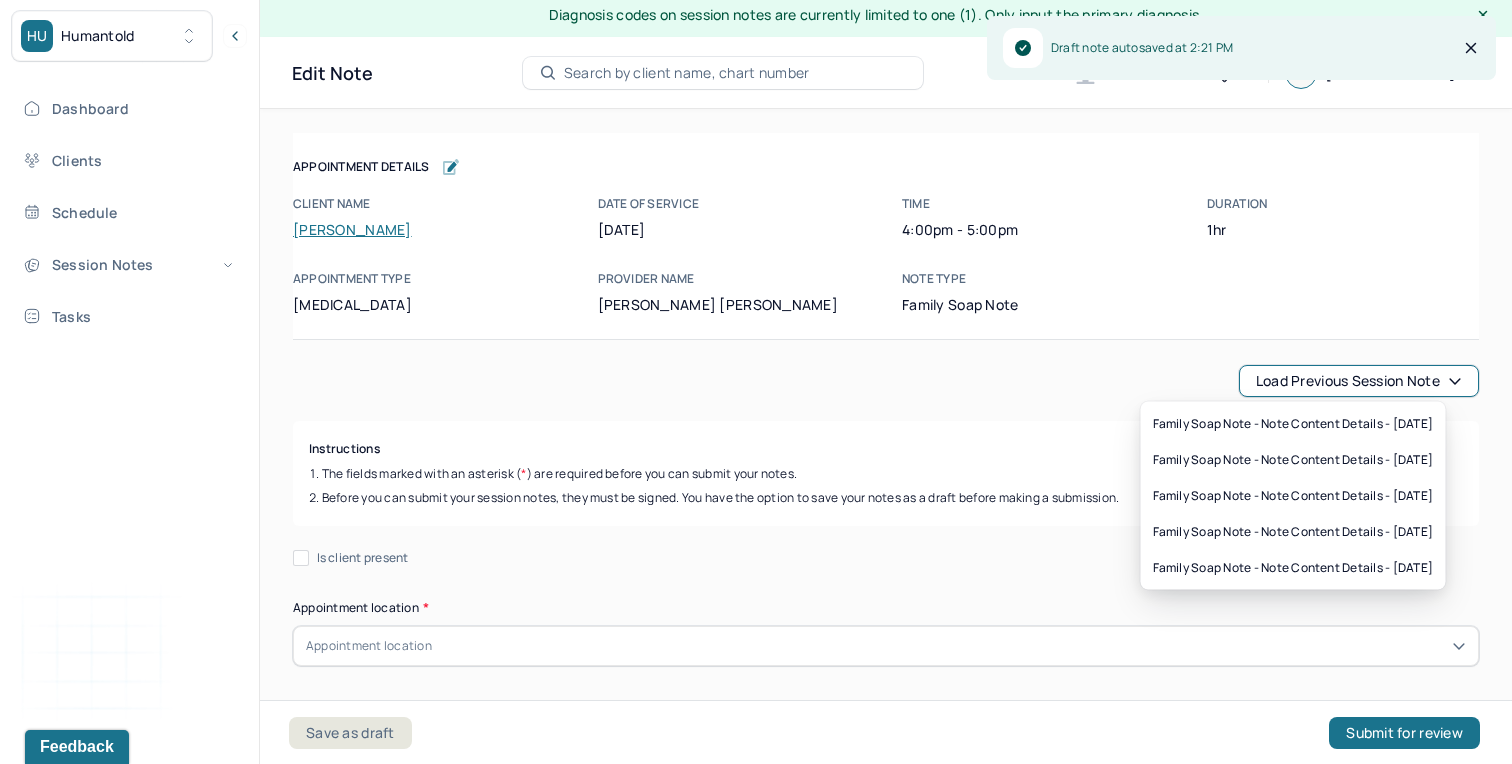 click on "Load previous session note" at bounding box center [1359, 381] 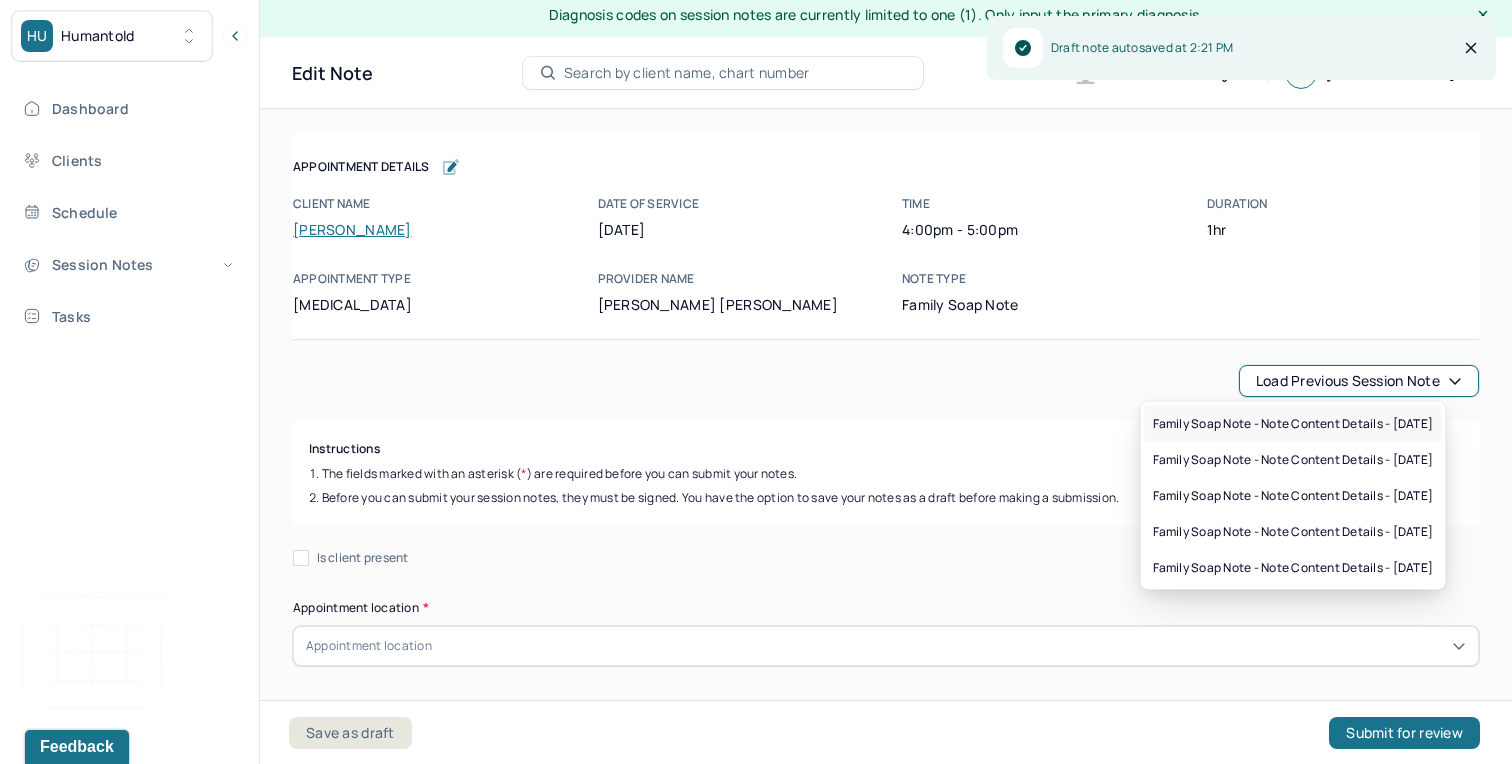 click on "Family soap note   - Note content Details -   [DATE]" at bounding box center (1293, 424) 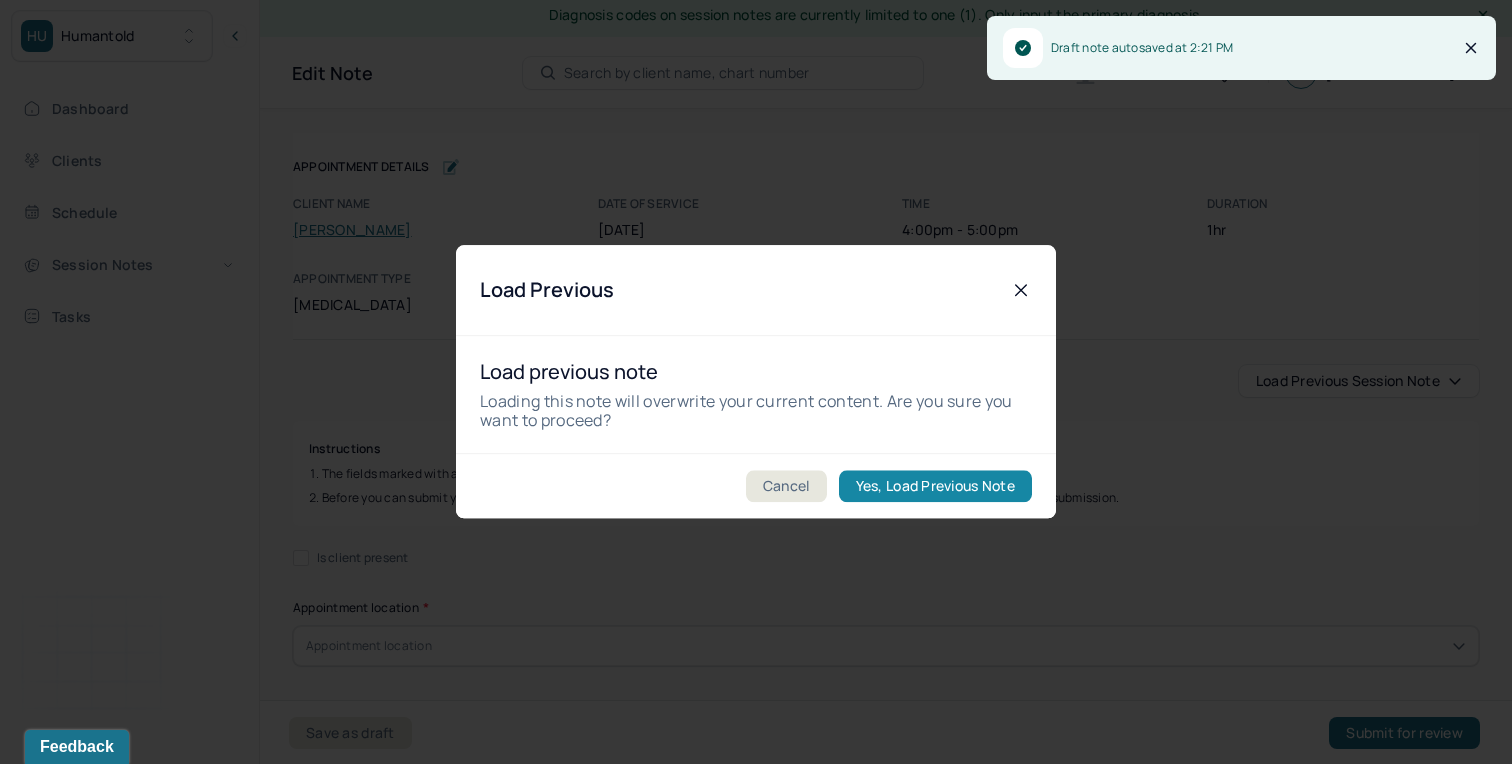click on "Yes, Load Previous Note" at bounding box center [935, 487] 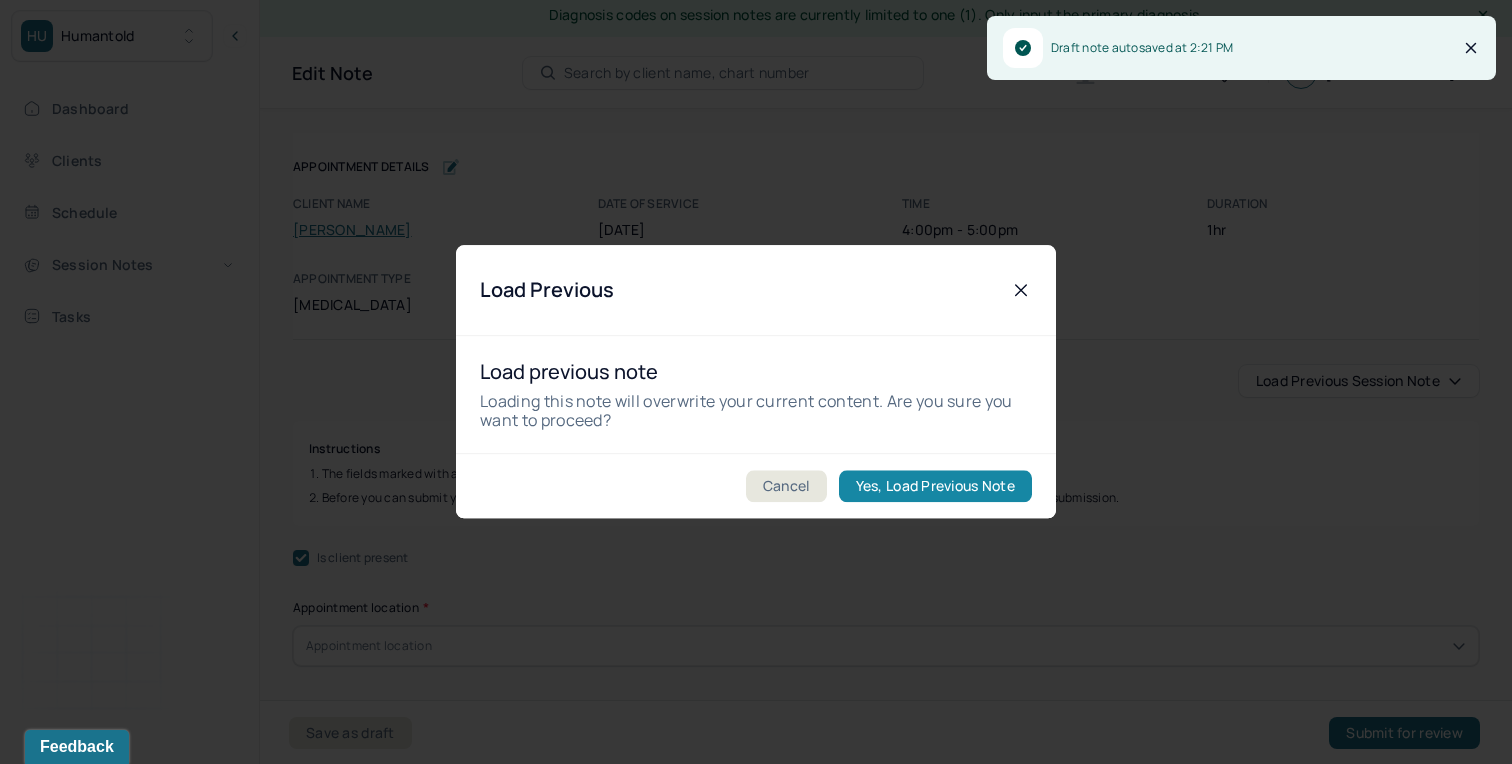 checkbox on "true" 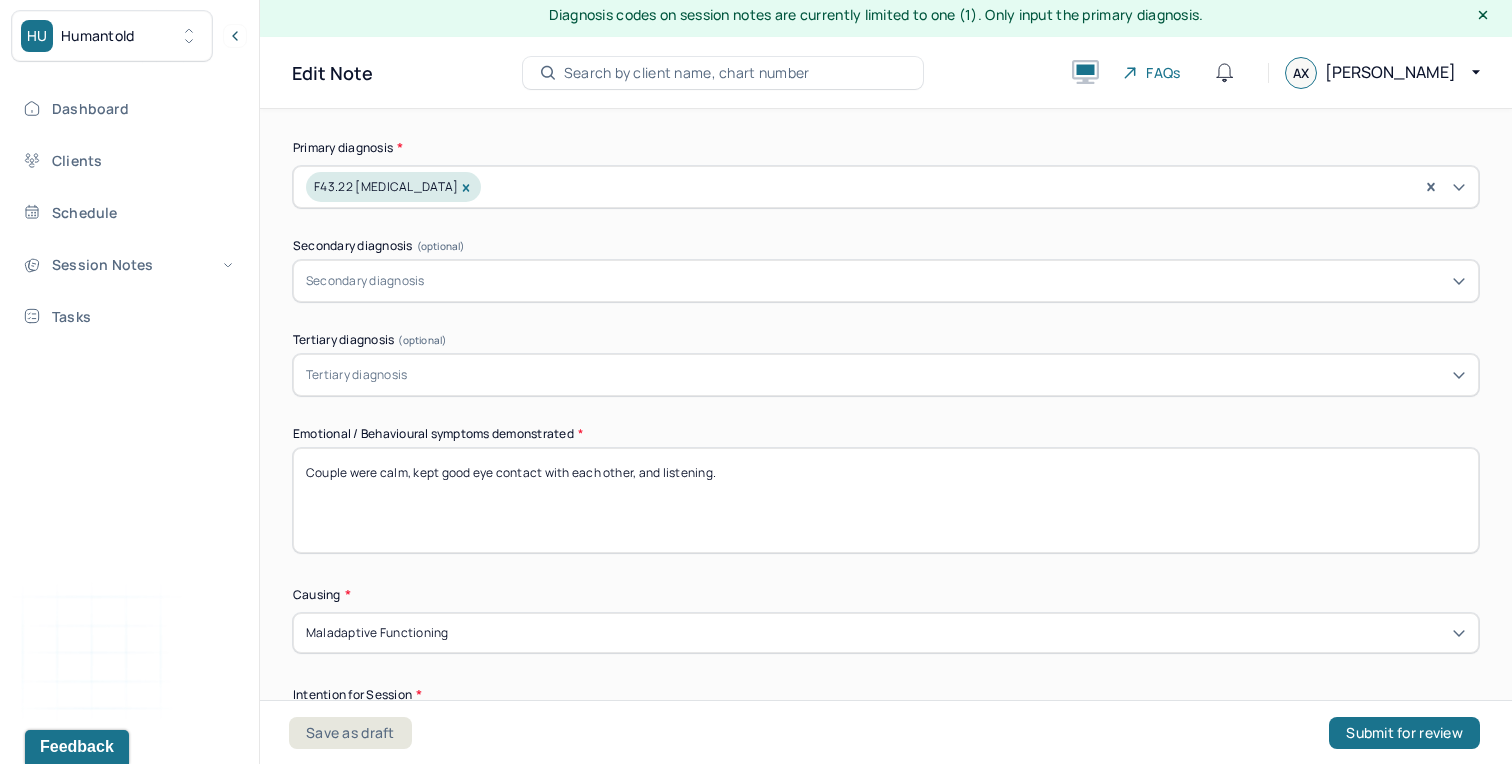scroll, scrollTop: 583, scrollLeft: 0, axis: vertical 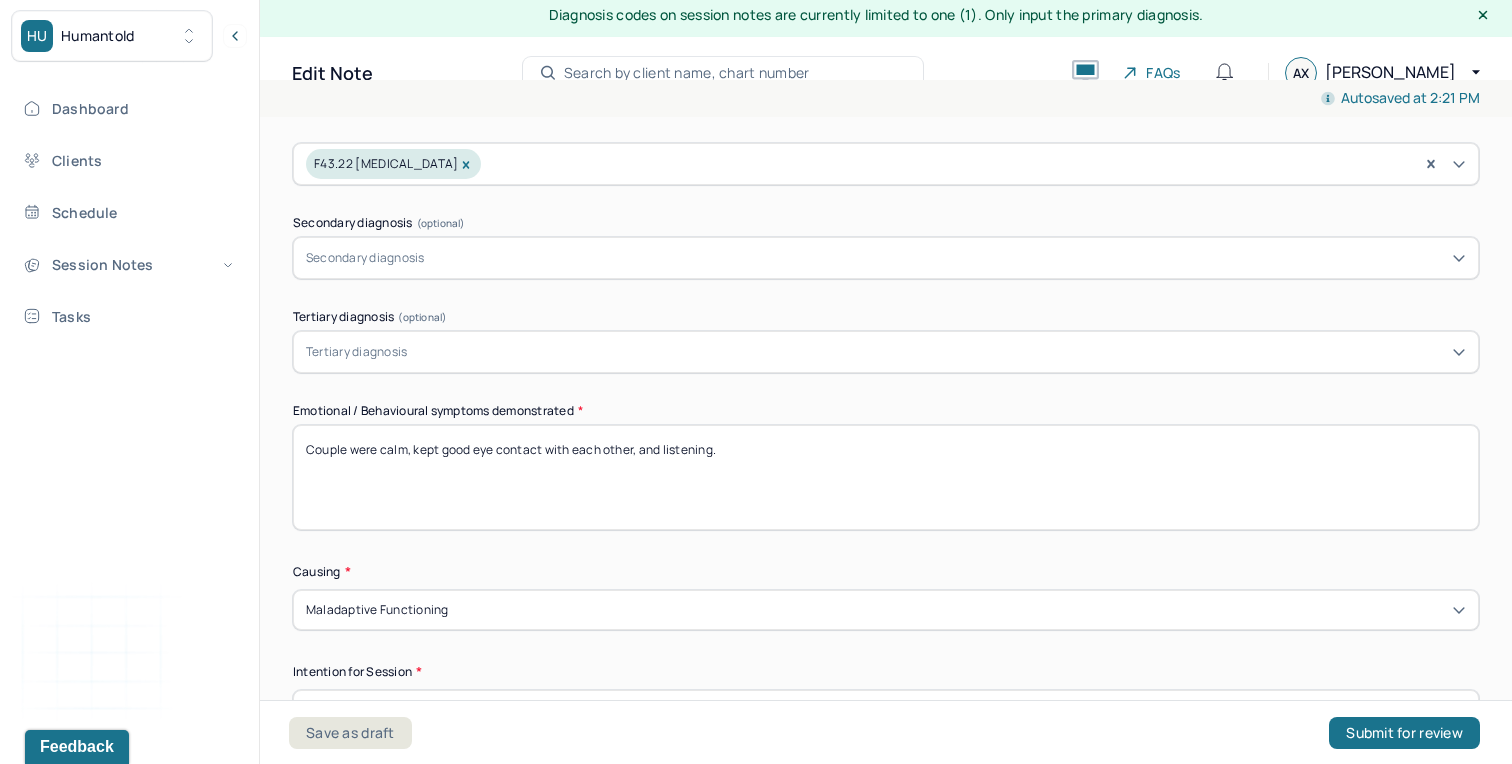 drag, startPoint x: 753, startPoint y: 447, endPoint x: 381, endPoint y: 450, distance: 372.0121 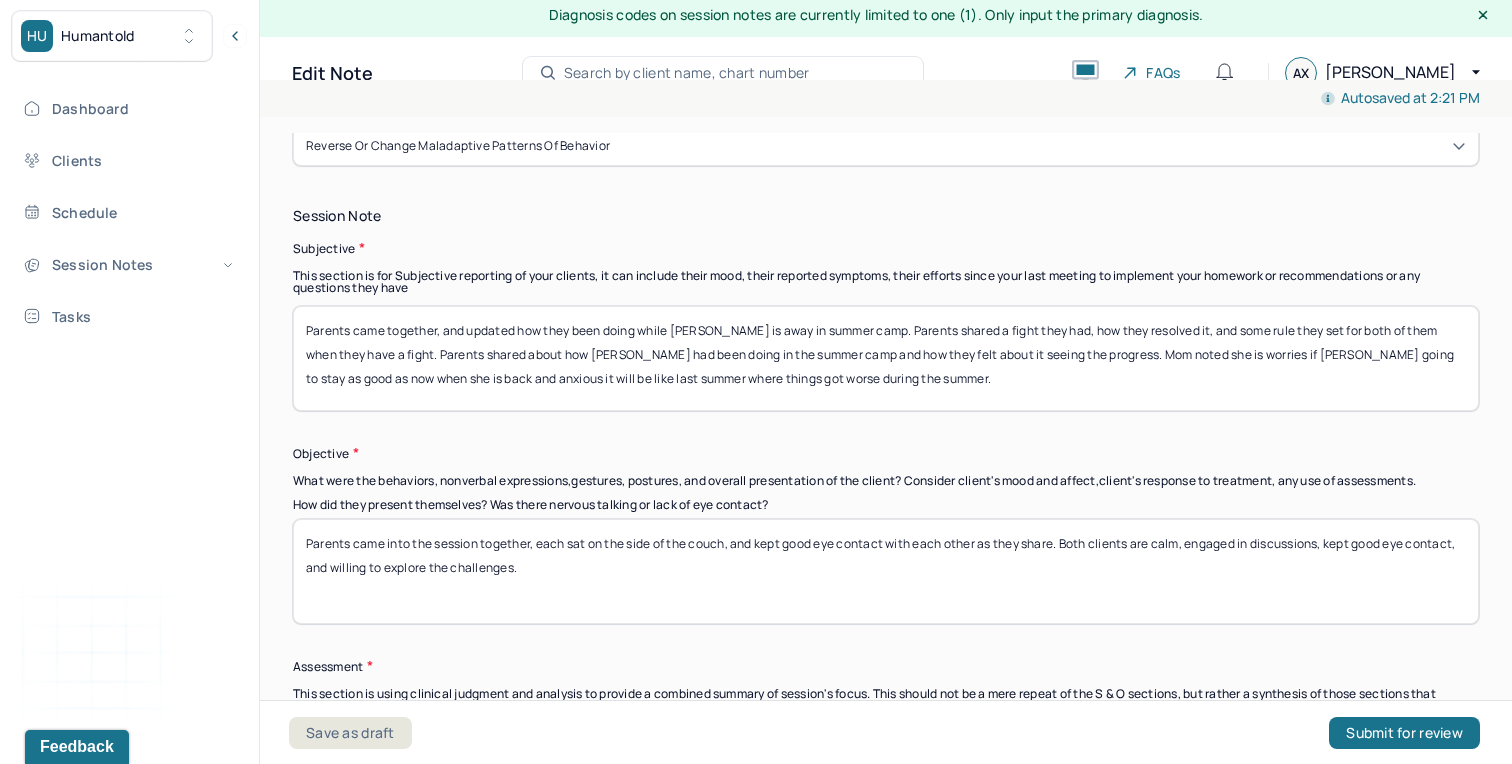 scroll, scrollTop: 1115, scrollLeft: 0, axis: vertical 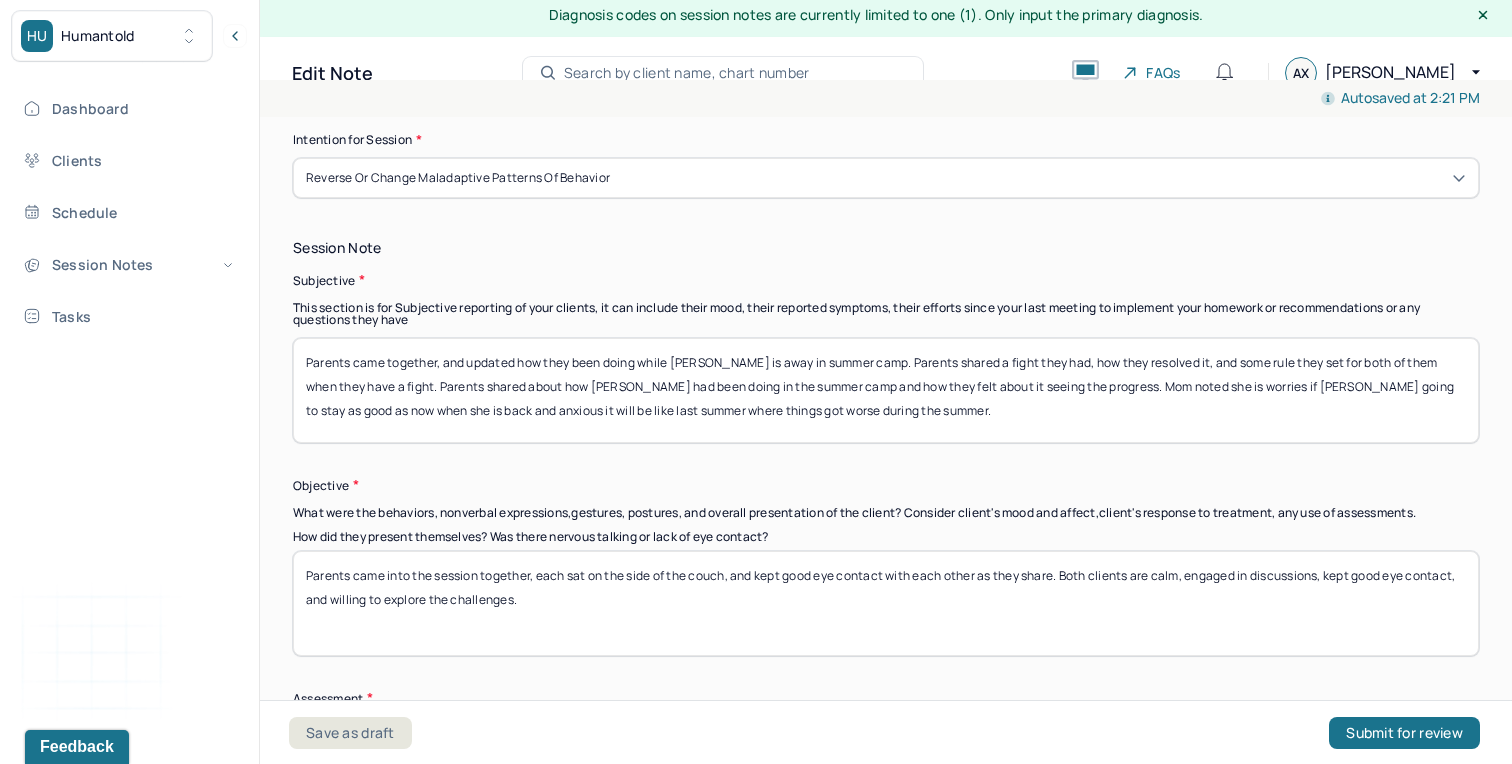 drag, startPoint x: 925, startPoint y: 413, endPoint x: 284, endPoint y: 354, distance: 643.70953 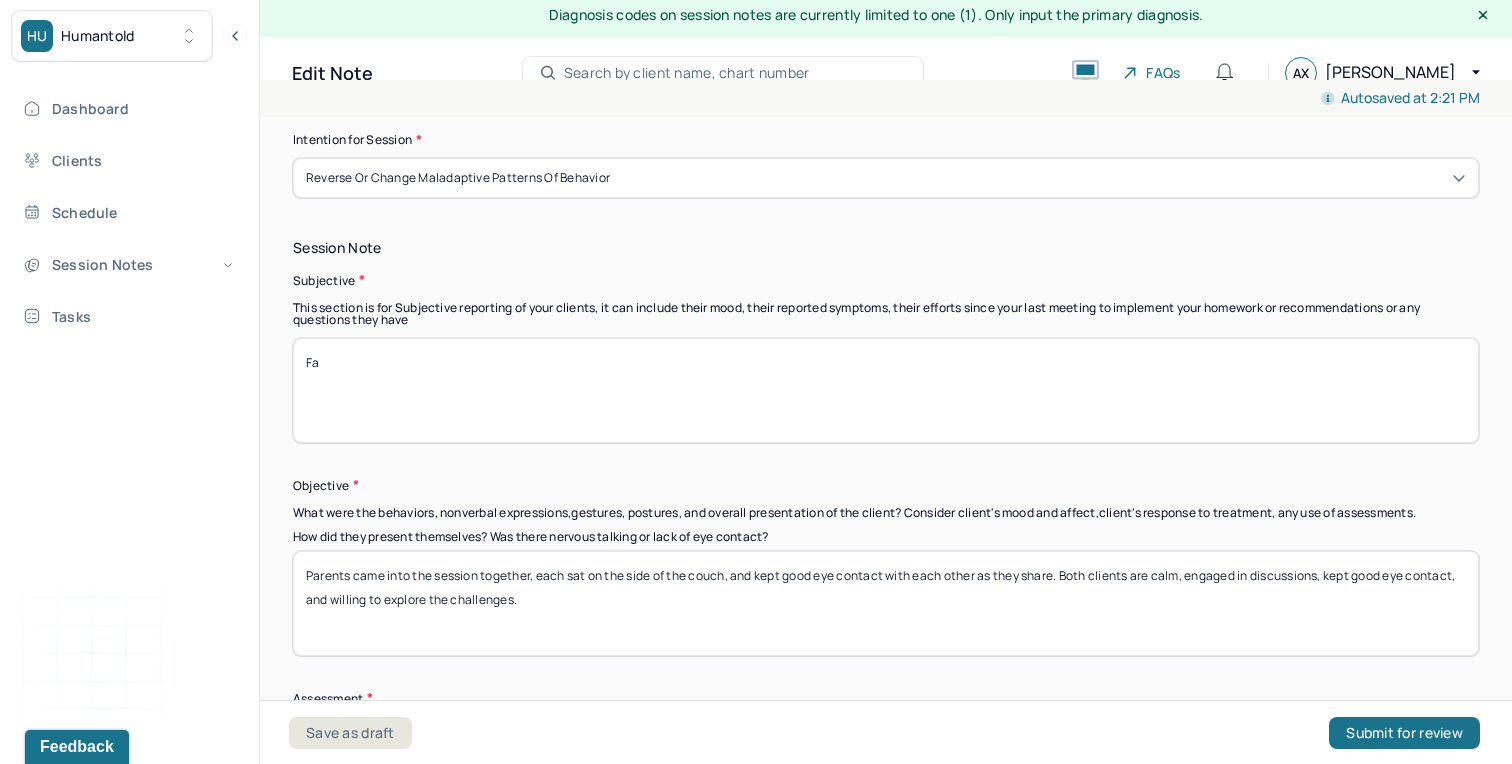 type on "F" 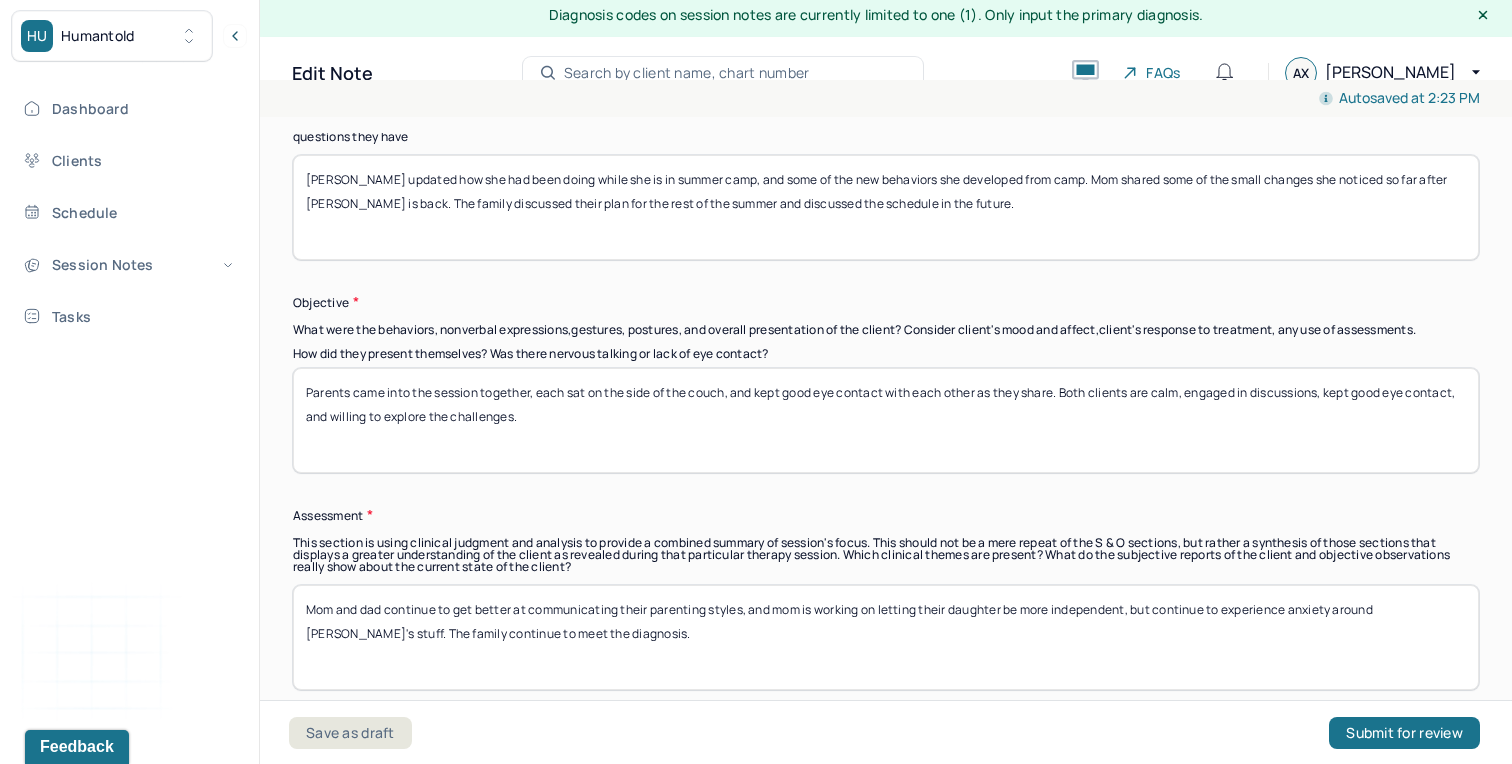scroll, scrollTop: 1324, scrollLeft: 0, axis: vertical 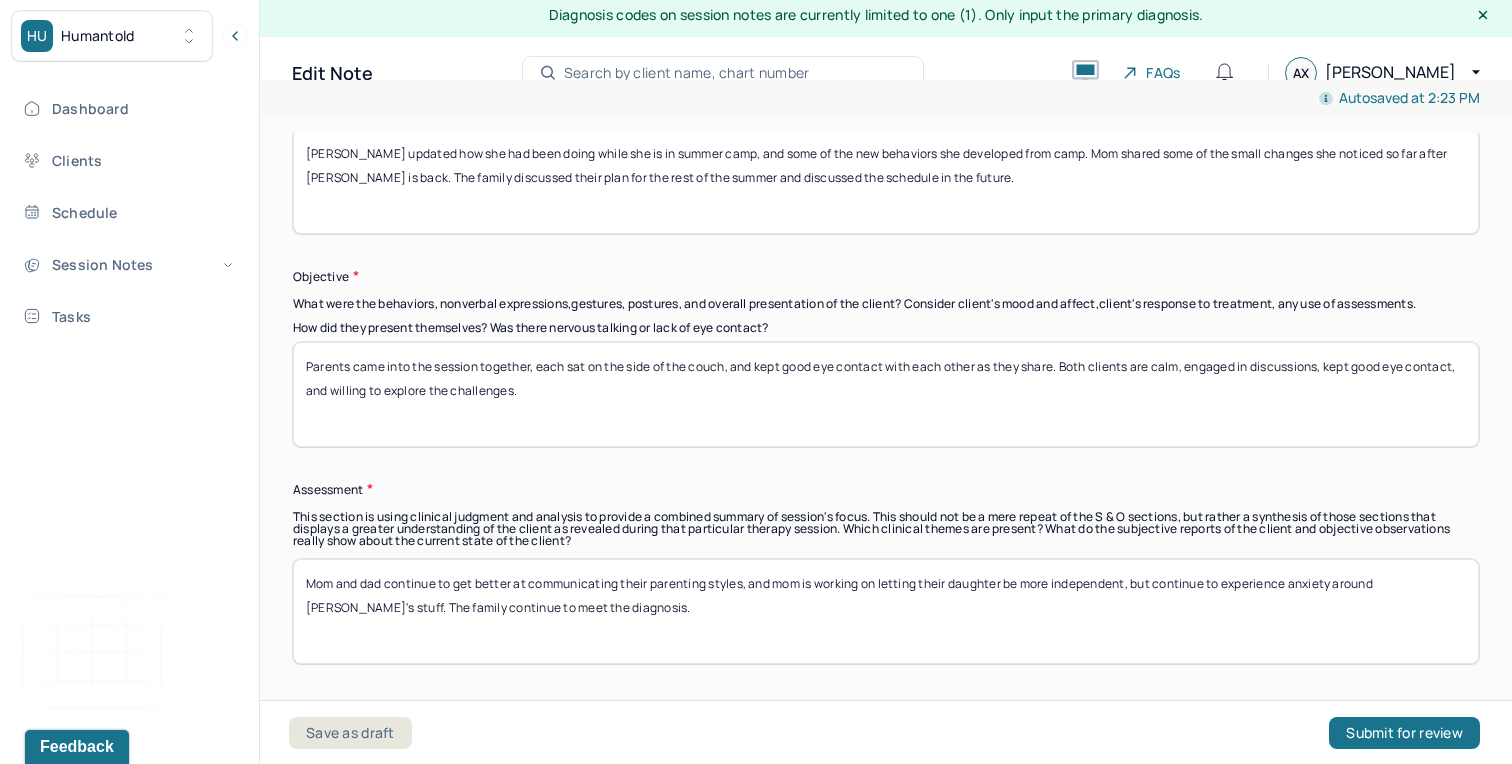 type on "[PERSON_NAME] updated how she had been doing while she is in summer camp, and some of the new behaviors she developed from camp. Mom shared some of the small changes she noticed so far after [PERSON_NAME] is back. The family discussed their plan for the rest of the summer and discussed the schedule in the future." 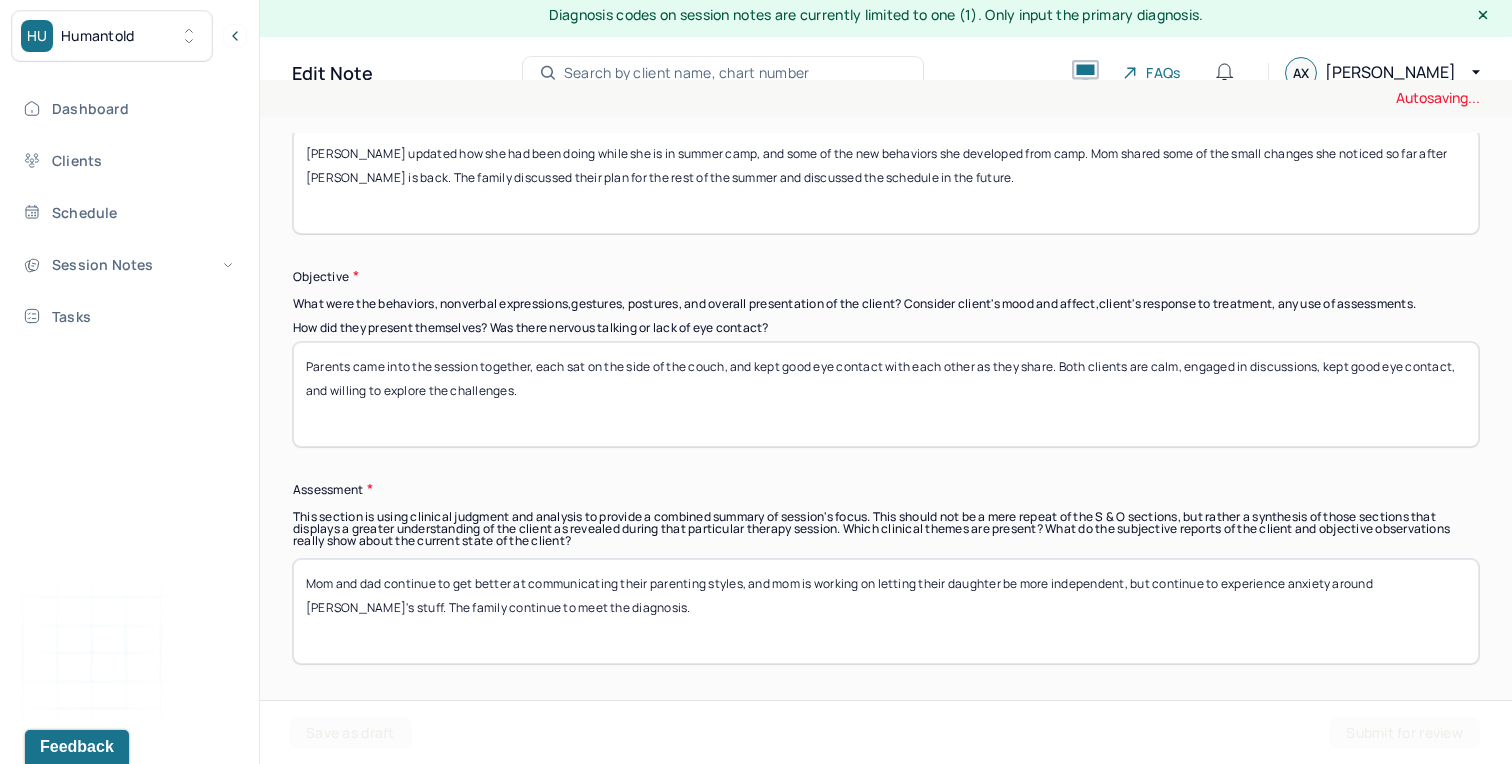 drag, startPoint x: 525, startPoint y: 406, endPoint x: 228, endPoint y: 363, distance: 300.09665 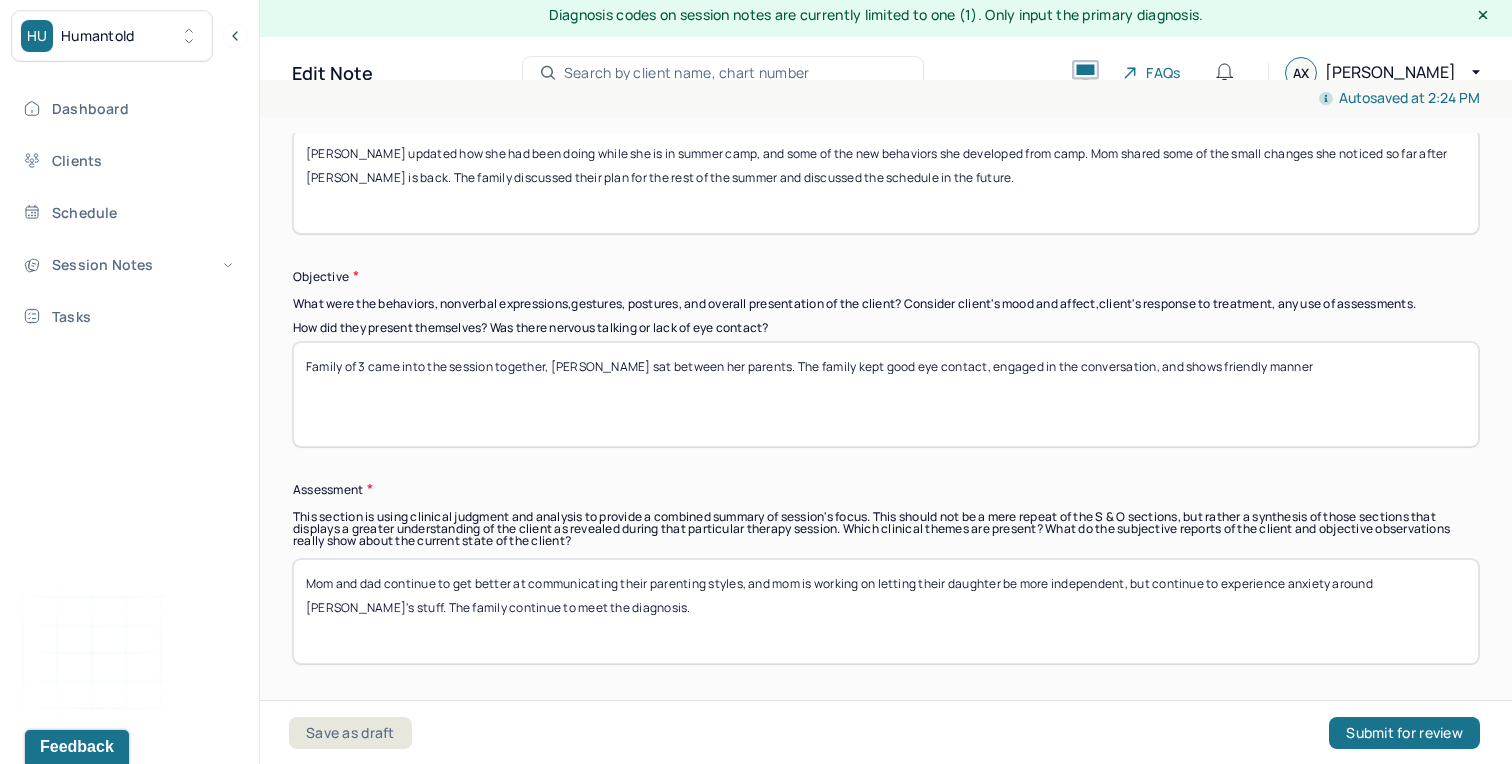 click on "Family of 3 came into the session together, [PERSON_NAME] sat between her parents. The family kept good eye contact, engaged in the conversation, and shows friendly" at bounding box center (886, 394) 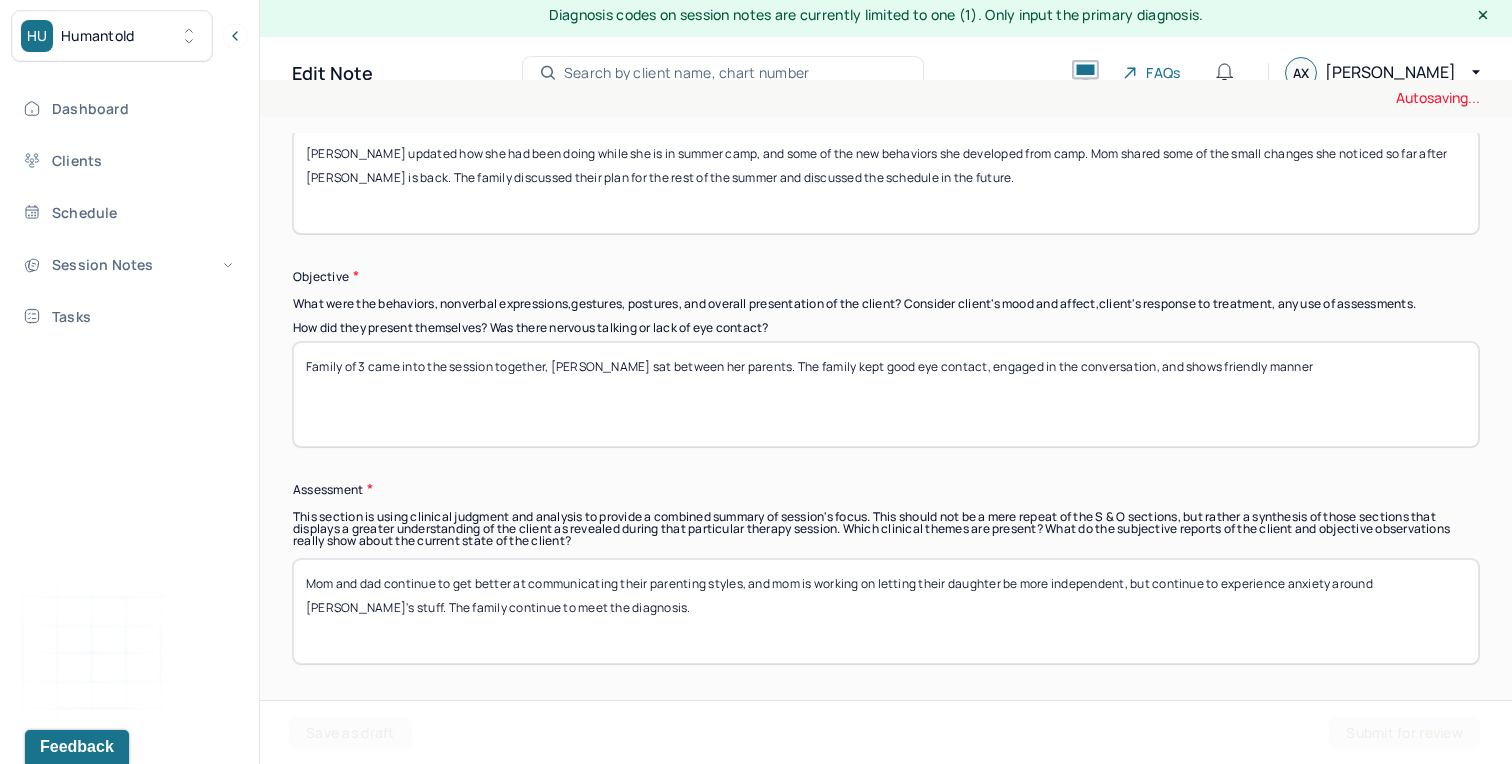 click on "Family of 3 came into the session together, [PERSON_NAME] sat between her parents. The family kept good eye contact, engaged in the conversation, and shows friendly" at bounding box center [886, 394] 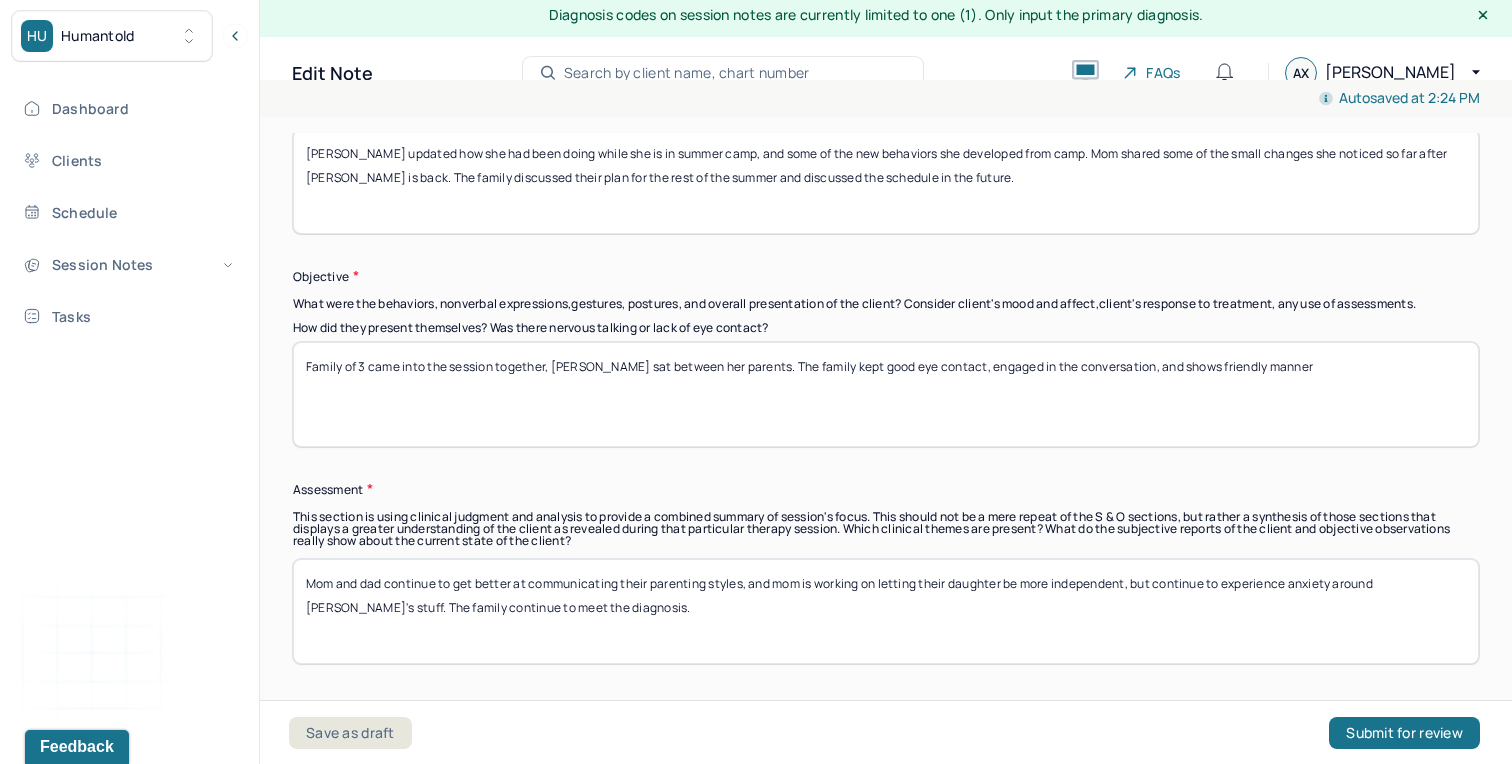 click on "Family of 3 came into the session together, [PERSON_NAME] sat between her parents. The family kept good eye contact, engaged in the conversation, and shows friendly" at bounding box center [886, 394] 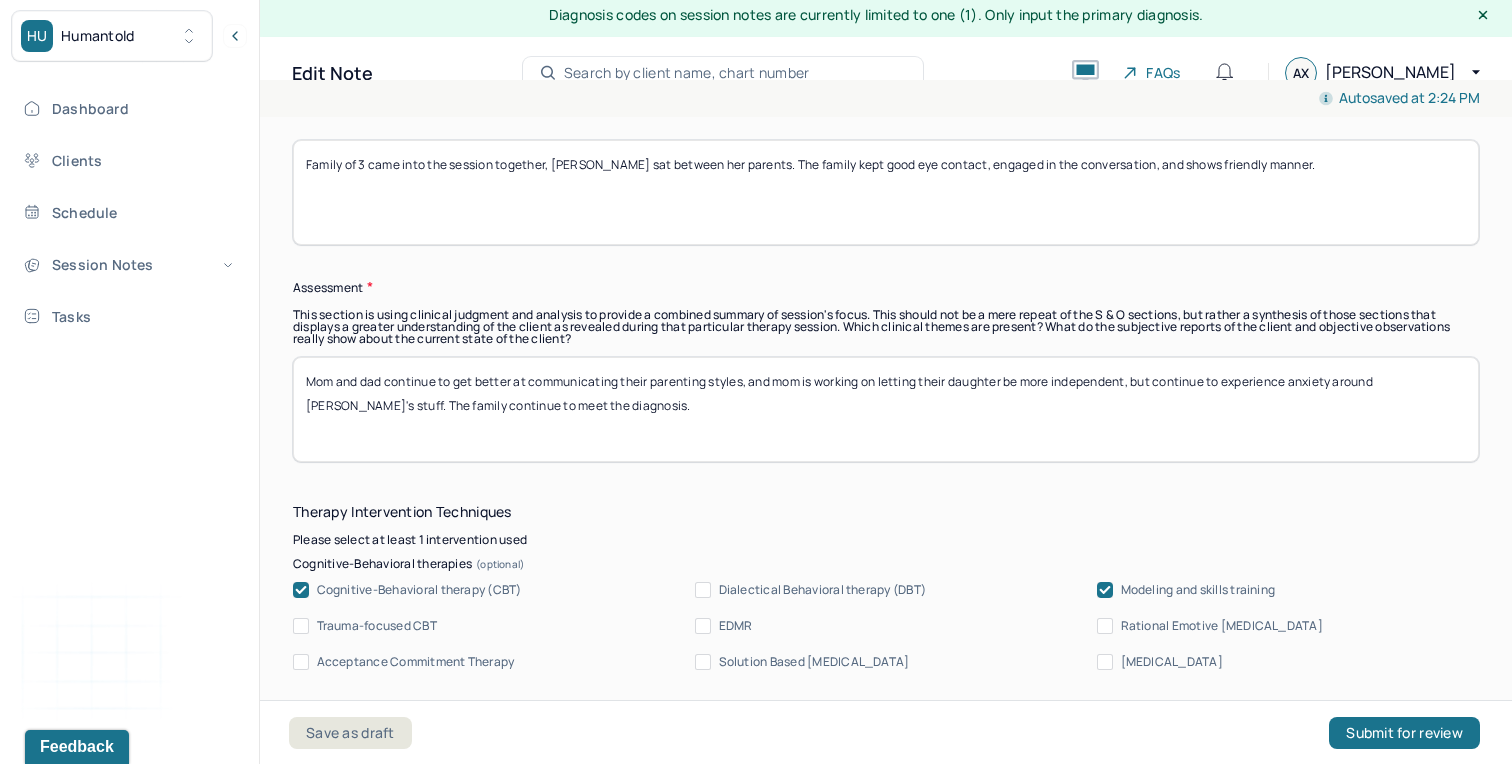 scroll, scrollTop: 1529, scrollLeft: 0, axis: vertical 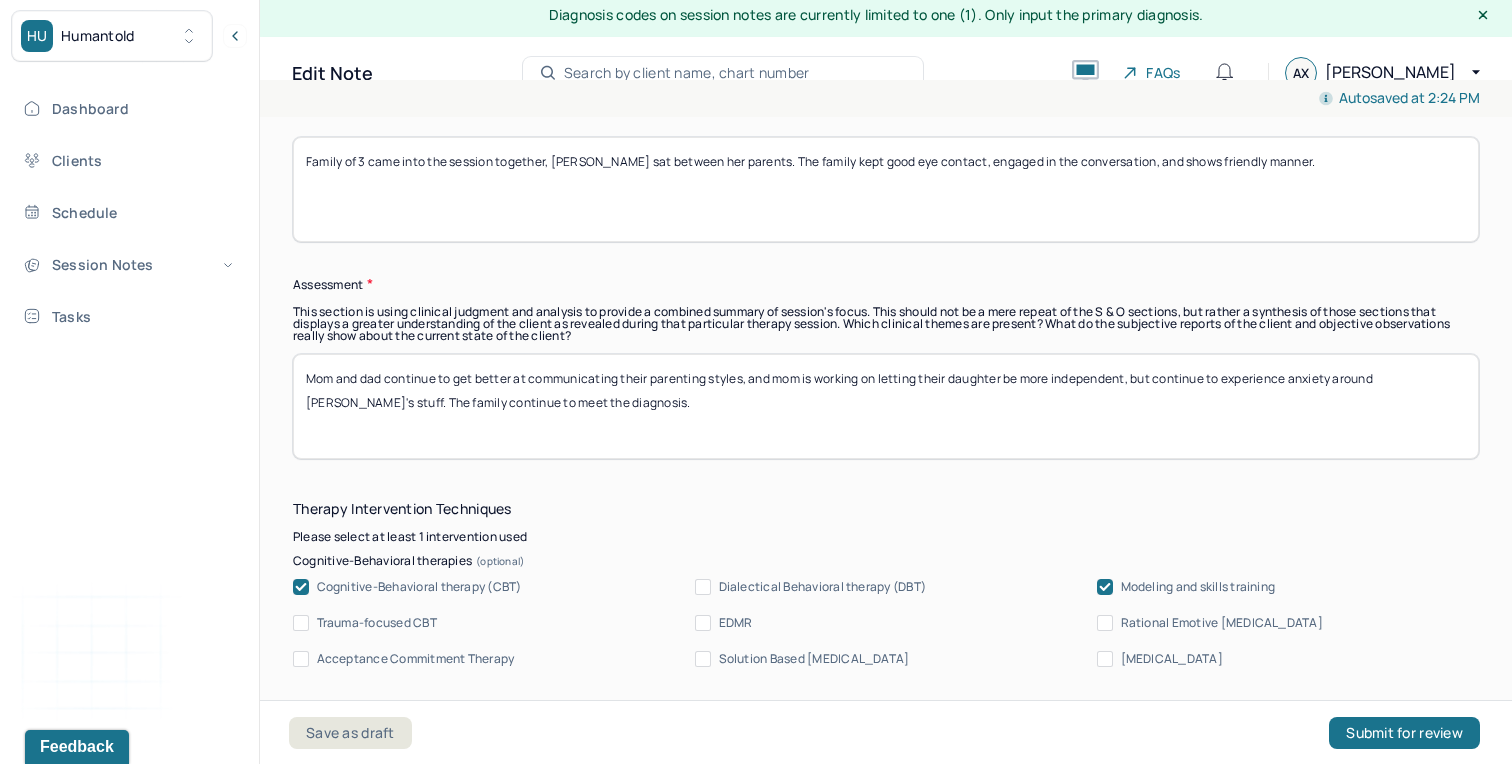 type on "Family of 3 came into the session together, [PERSON_NAME] sat between her parents. The family kept good eye contact, engaged in the conversation, and shows friendly manner." 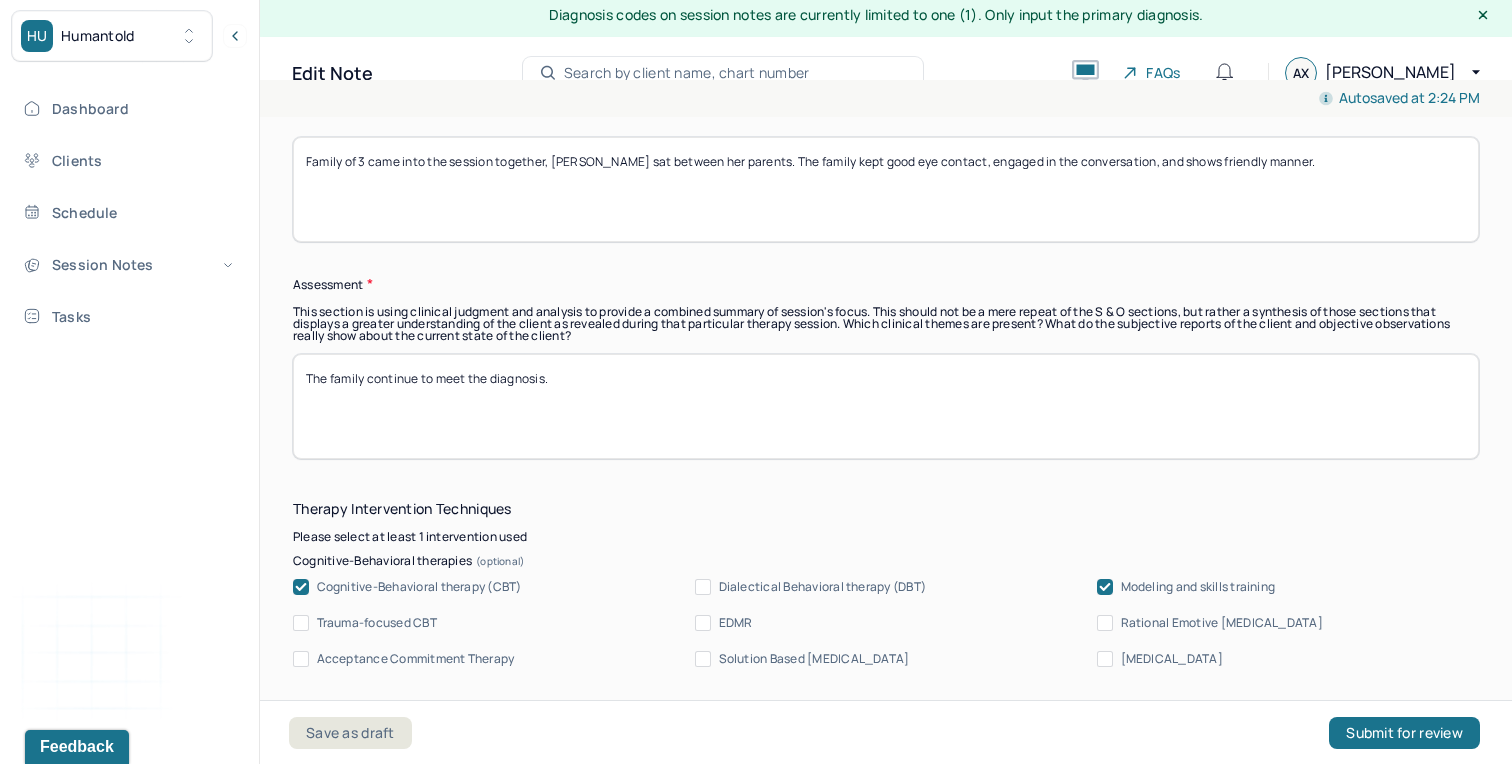 click on "Mom and dad continue to get better at communicating their parenting styles, and mom is working on letting their daughter be more independent, but continue to experience anxiety around [PERSON_NAME]'s stuff. The family continue to meet the diagnosis." at bounding box center (886, 406) 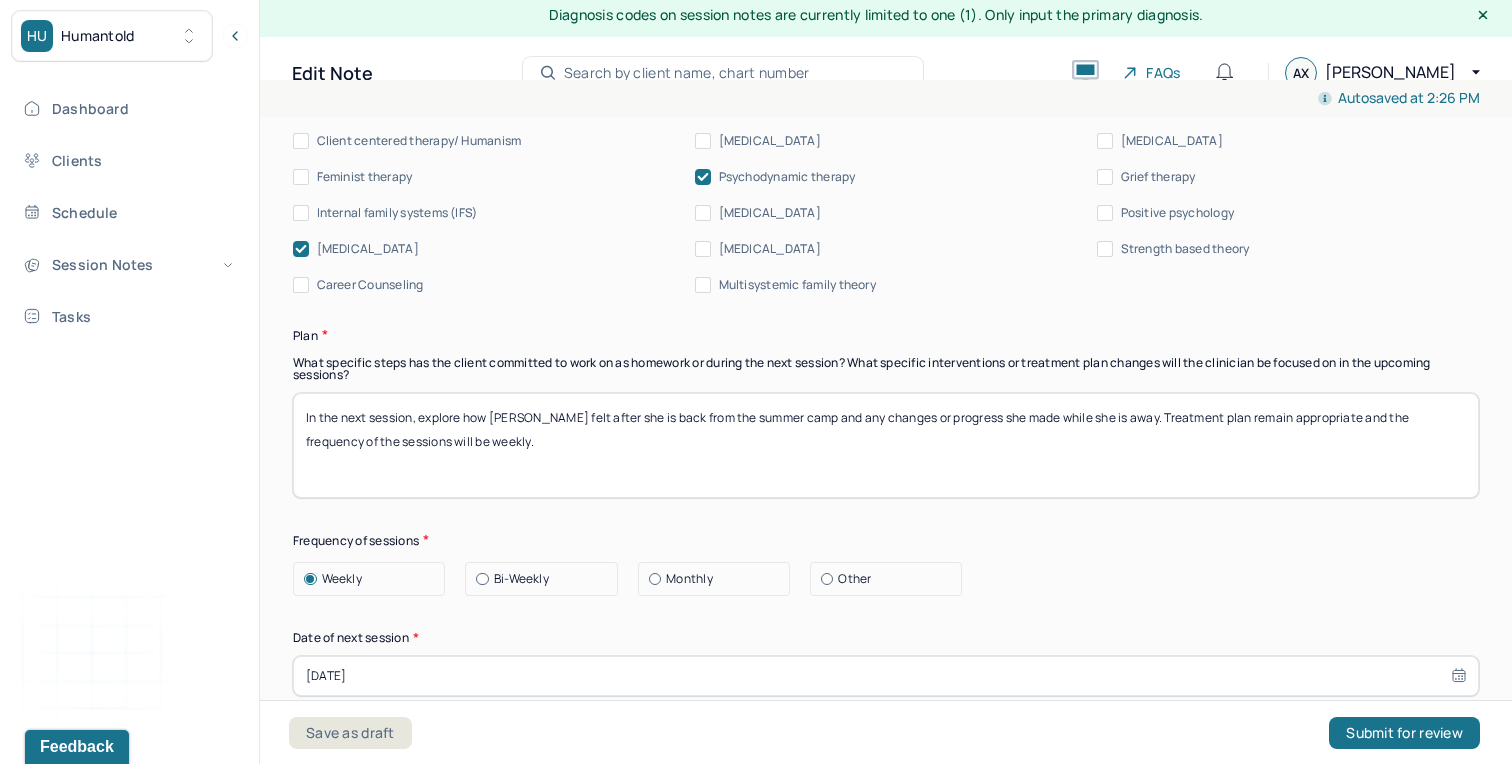 scroll, scrollTop: 2258, scrollLeft: 0, axis: vertical 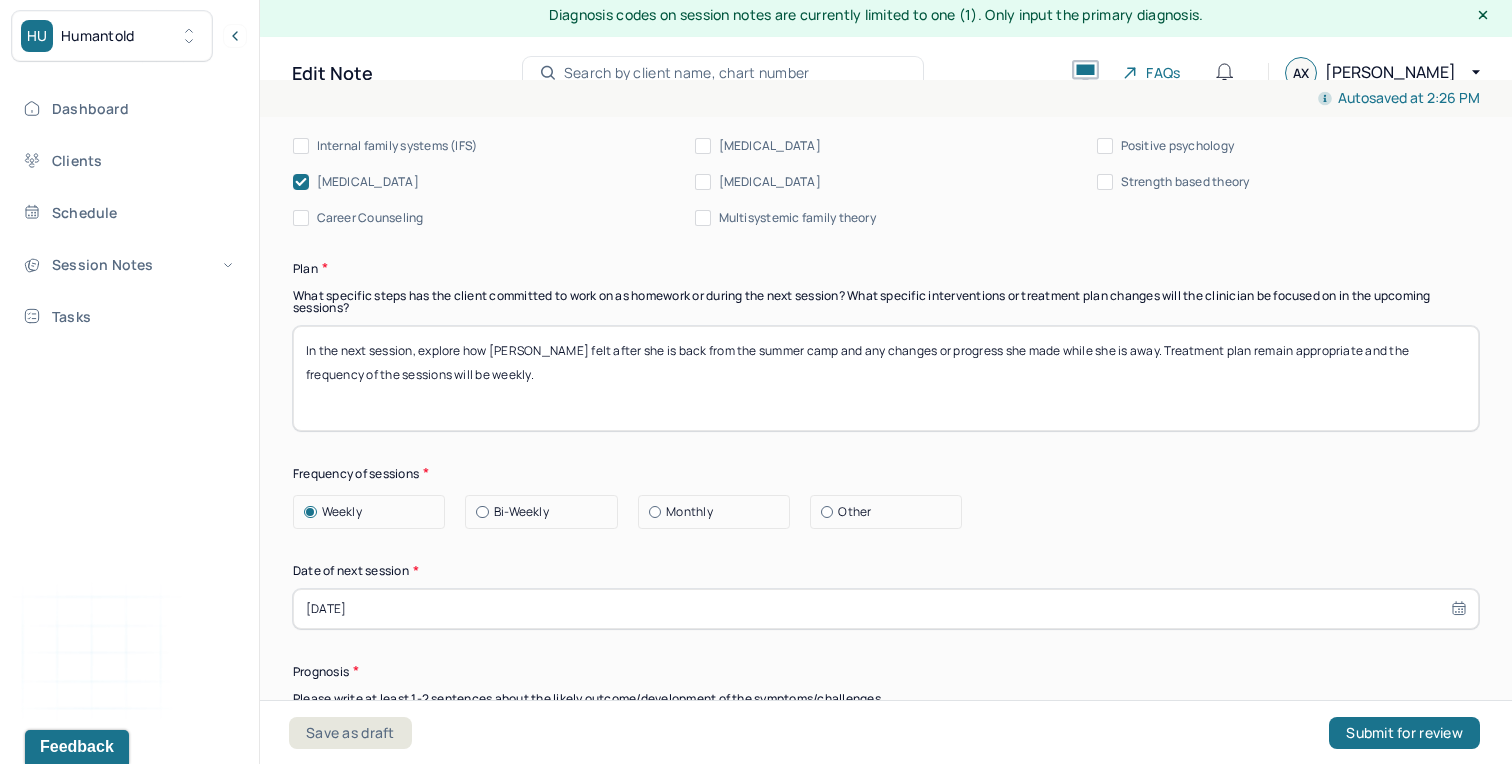type on "The family continue to meet the diagnosis where mother is anxious about [PERSON_NAME]'s habit, but [PERSON_NAME] is making small changes to improve. The family started to create plan of action together to keep the new changes going in the family, also planned more time and event to build closer connection instead keep focusing on making correction." 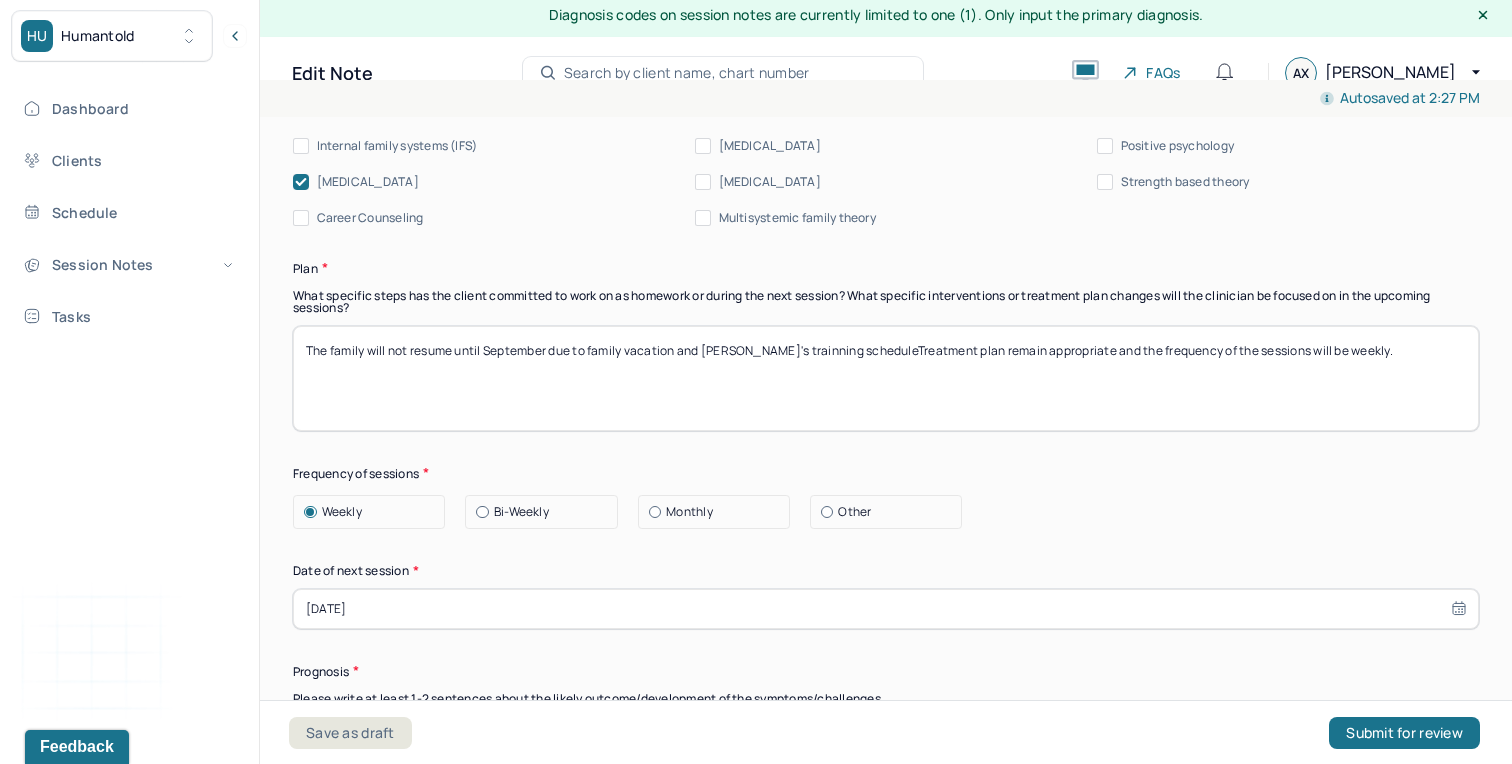 click on "The family will not resume until September due to family vacation and [PERSON_NAME]'s Treatment plan remain appropriate and the frequency of the sessions will be weekly." at bounding box center [886, 378] 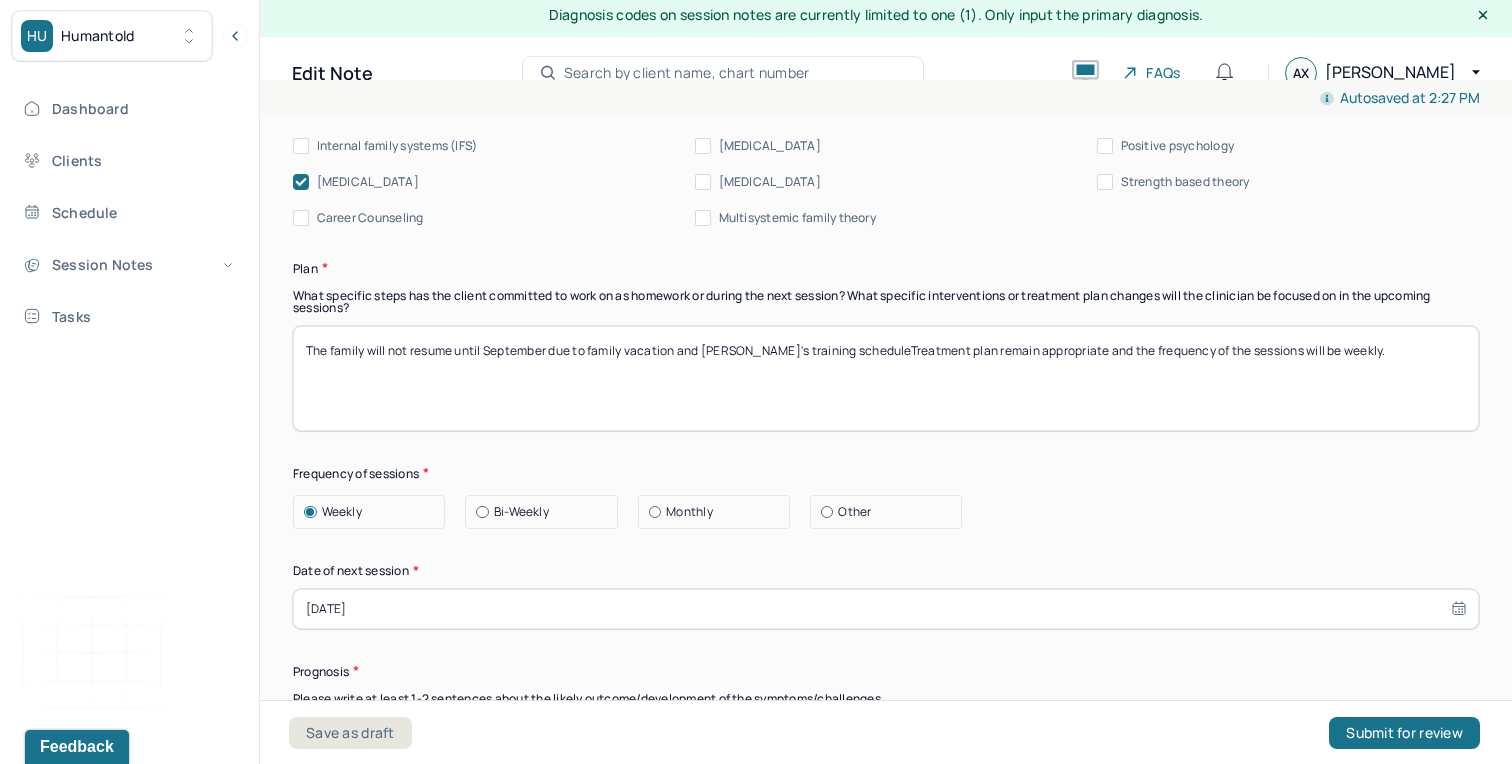 click on "The family will not resume until September due to family vacation and [PERSON_NAME]'s trainning scheduleTreatment plan remain appropriate and the frequency of the sessions will be weekly." at bounding box center [886, 378] 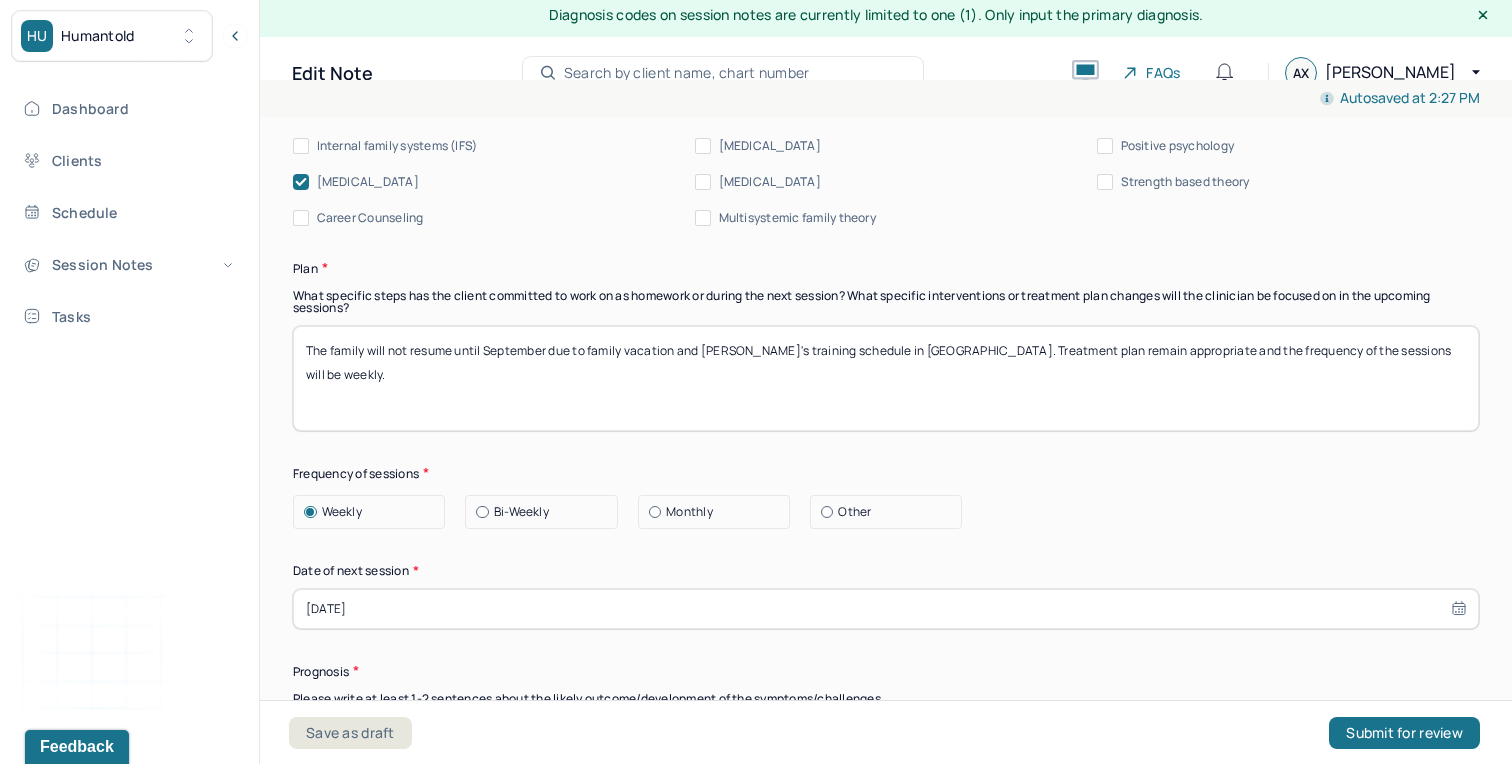 click on "The family will not resume until September due to family vacation and [PERSON_NAME]'s training scheduleTreatment plan remain appropriate and the frequency of the sessions will be weekly." at bounding box center (886, 378) 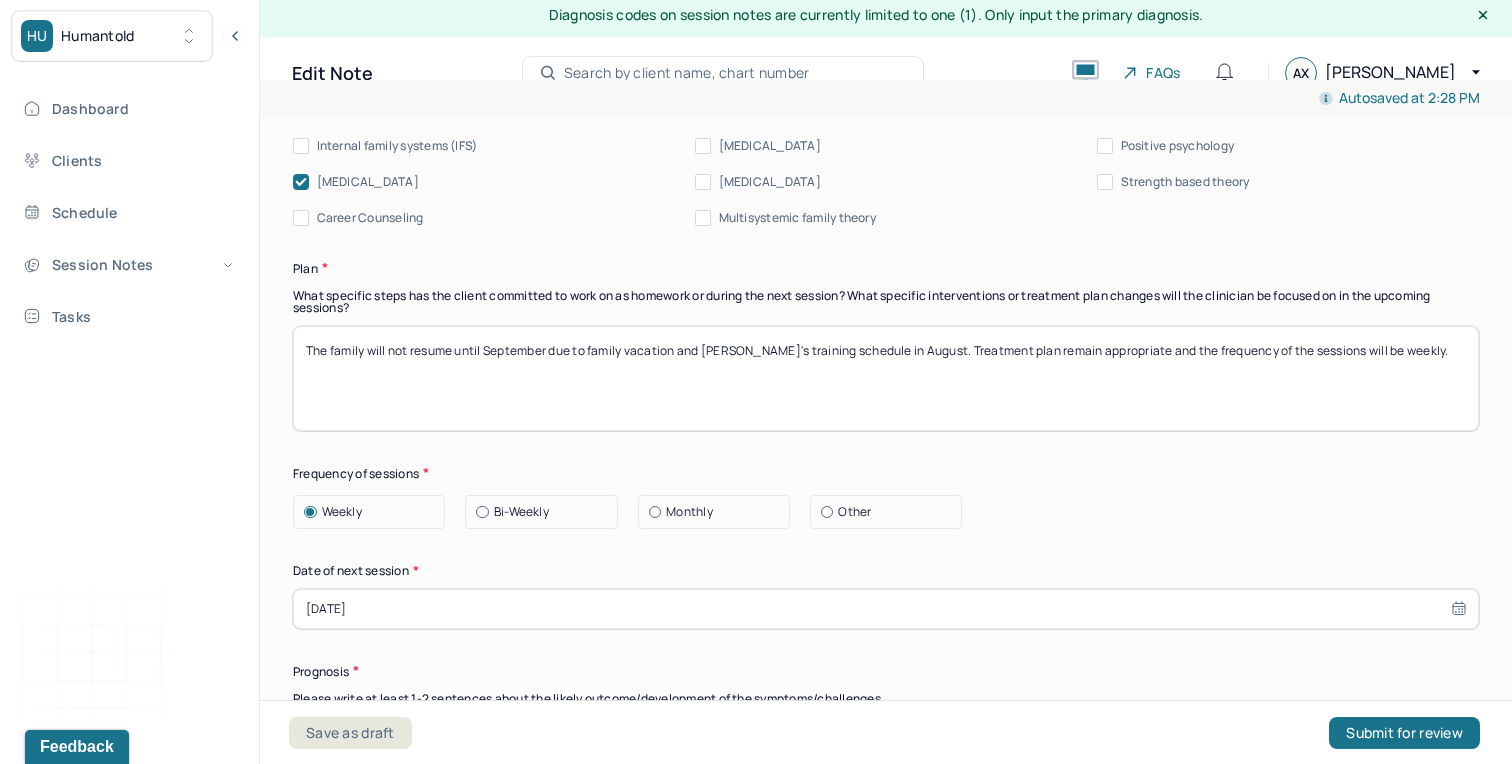 drag, startPoint x: 1423, startPoint y: 351, endPoint x: 1357, endPoint y: 339, distance: 67.08204 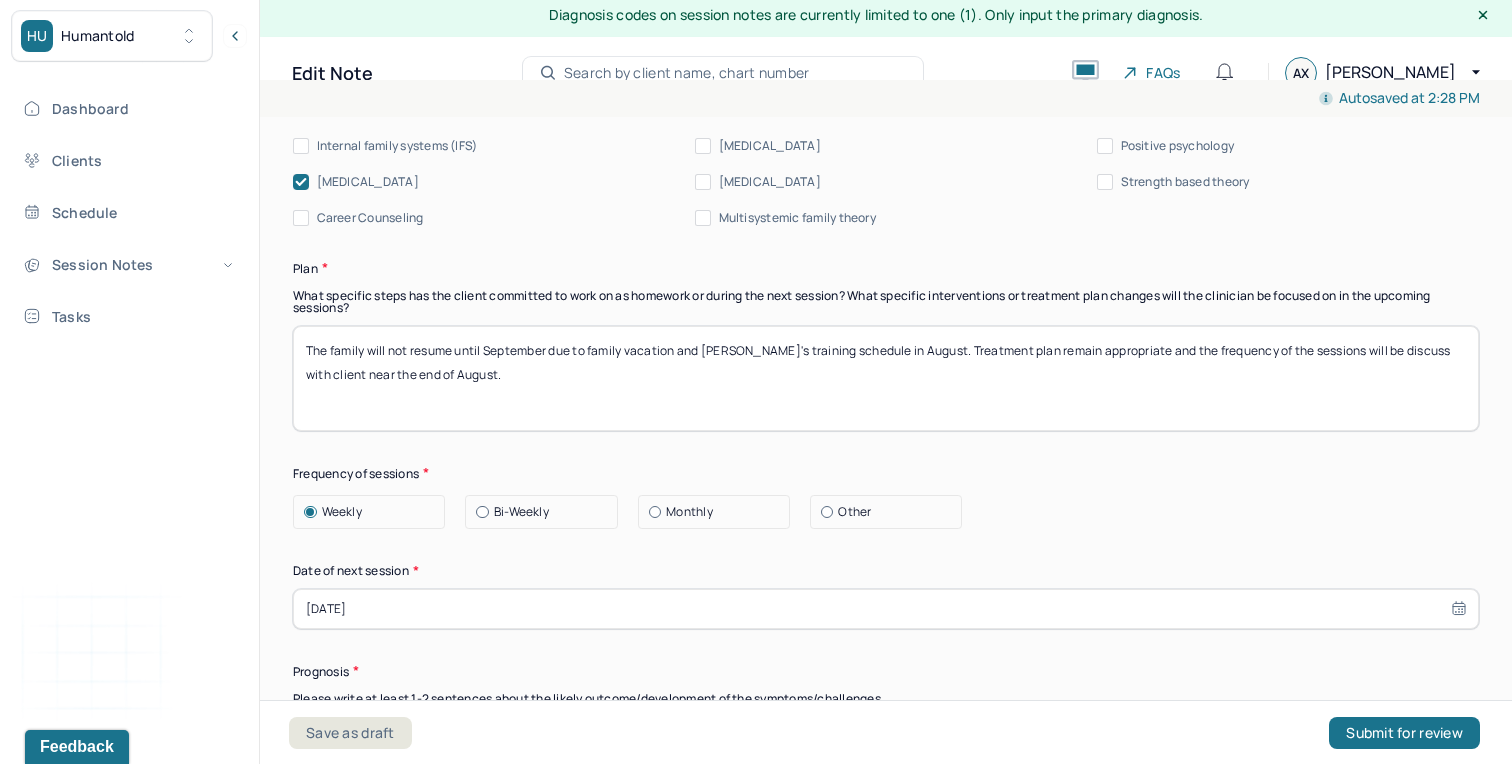 type on "The family will not resume until September due to family vacation and [PERSON_NAME]'s training schedule in August. Treatment plan remain appropriate and the frequency of the sessions will be discuss with client near the end of August." 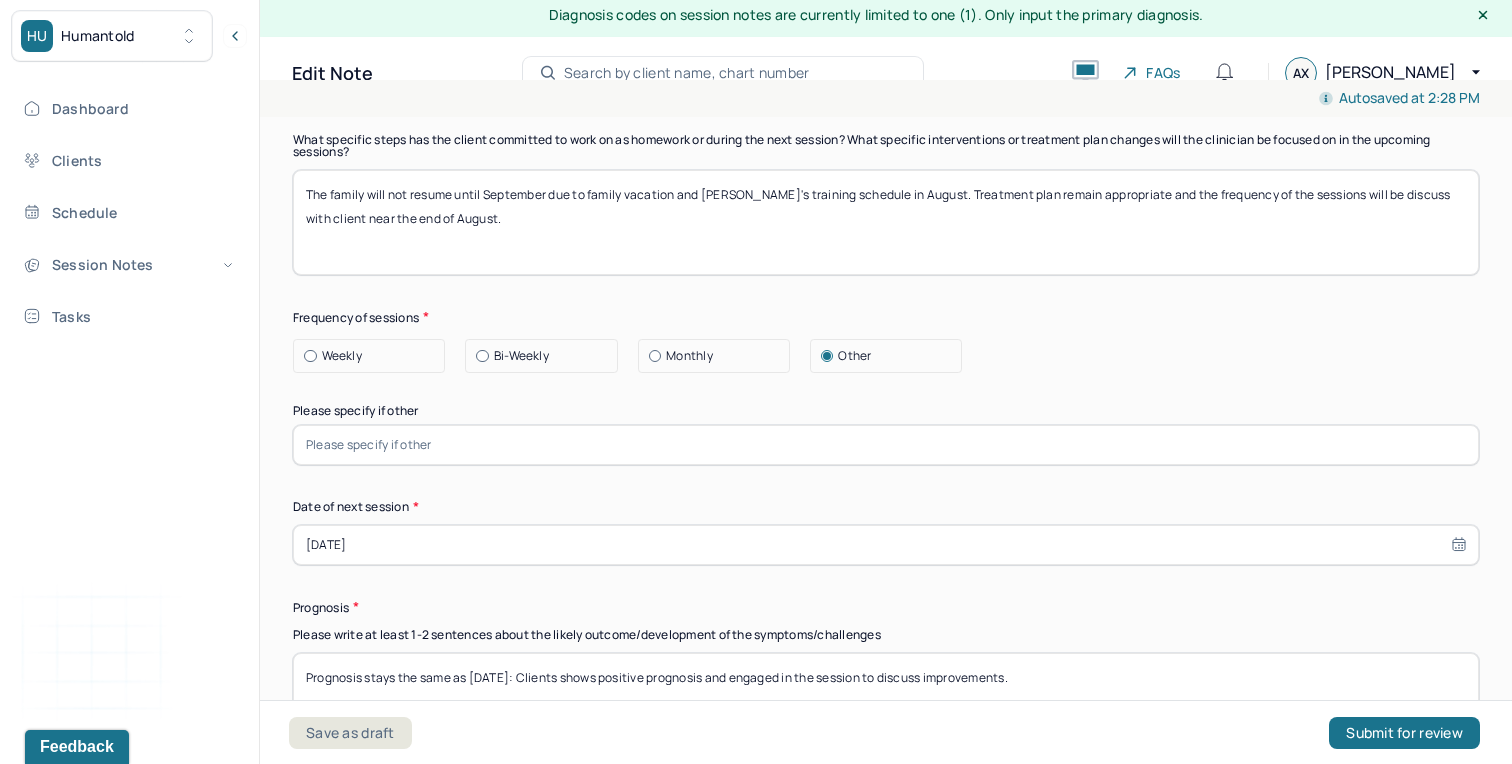 scroll, scrollTop: 2427, scrollLeft: 0, axis: vertical 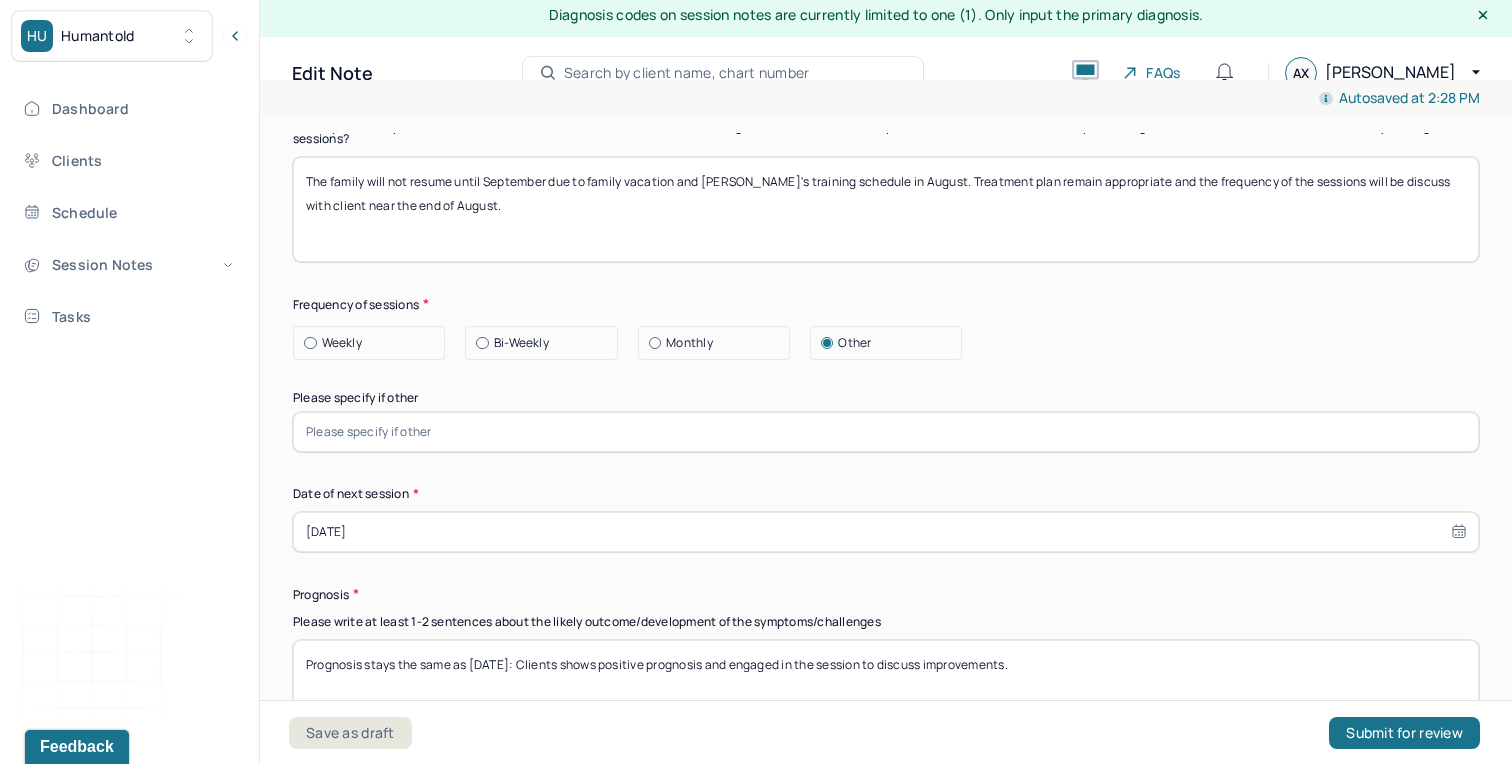 click at bounding box center (886, 432) 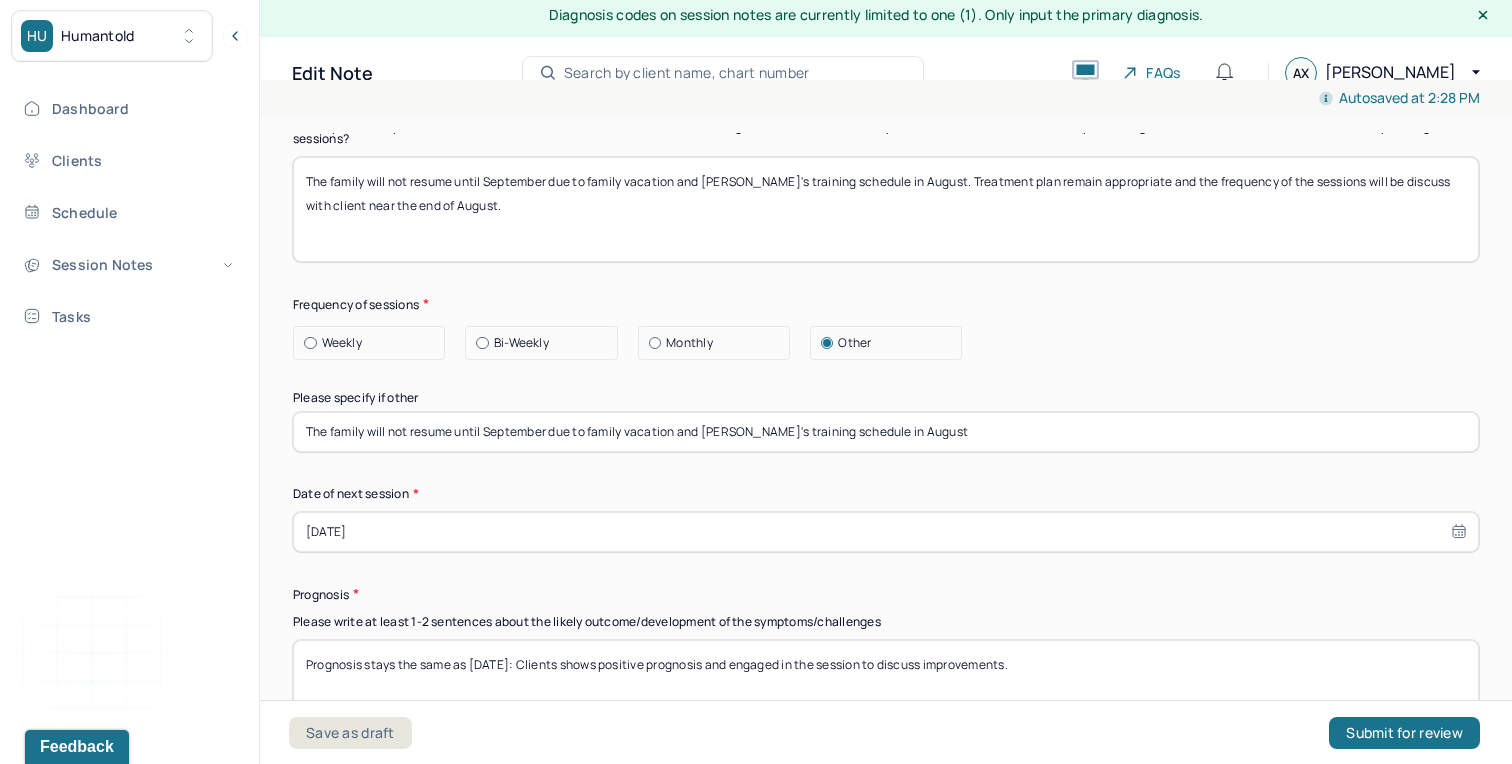 type on "The family will not resume until September due to family vacation and [PERSON_NAME]'s training schedule in August" 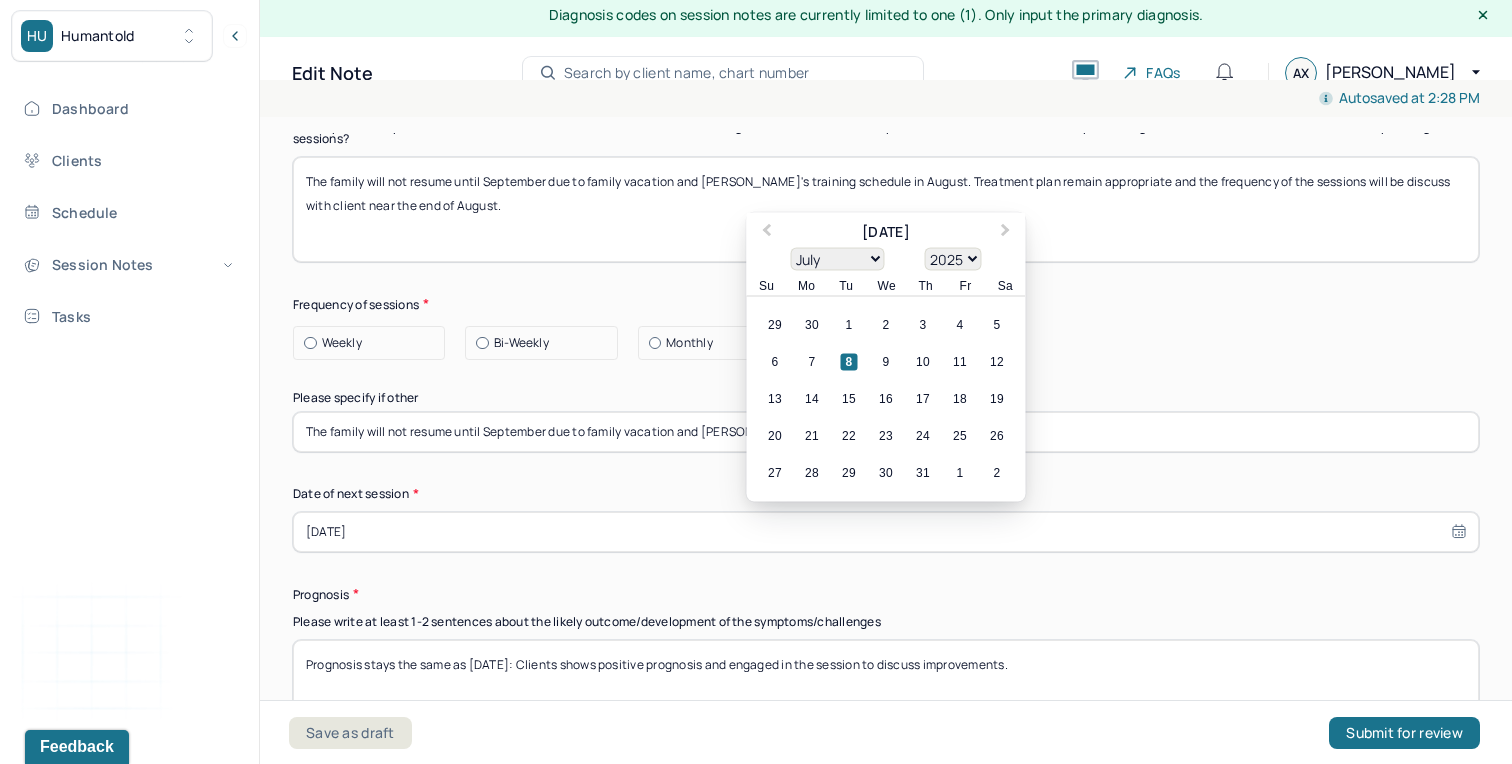 click on "[DATE]" at bounding box center [886, 532] 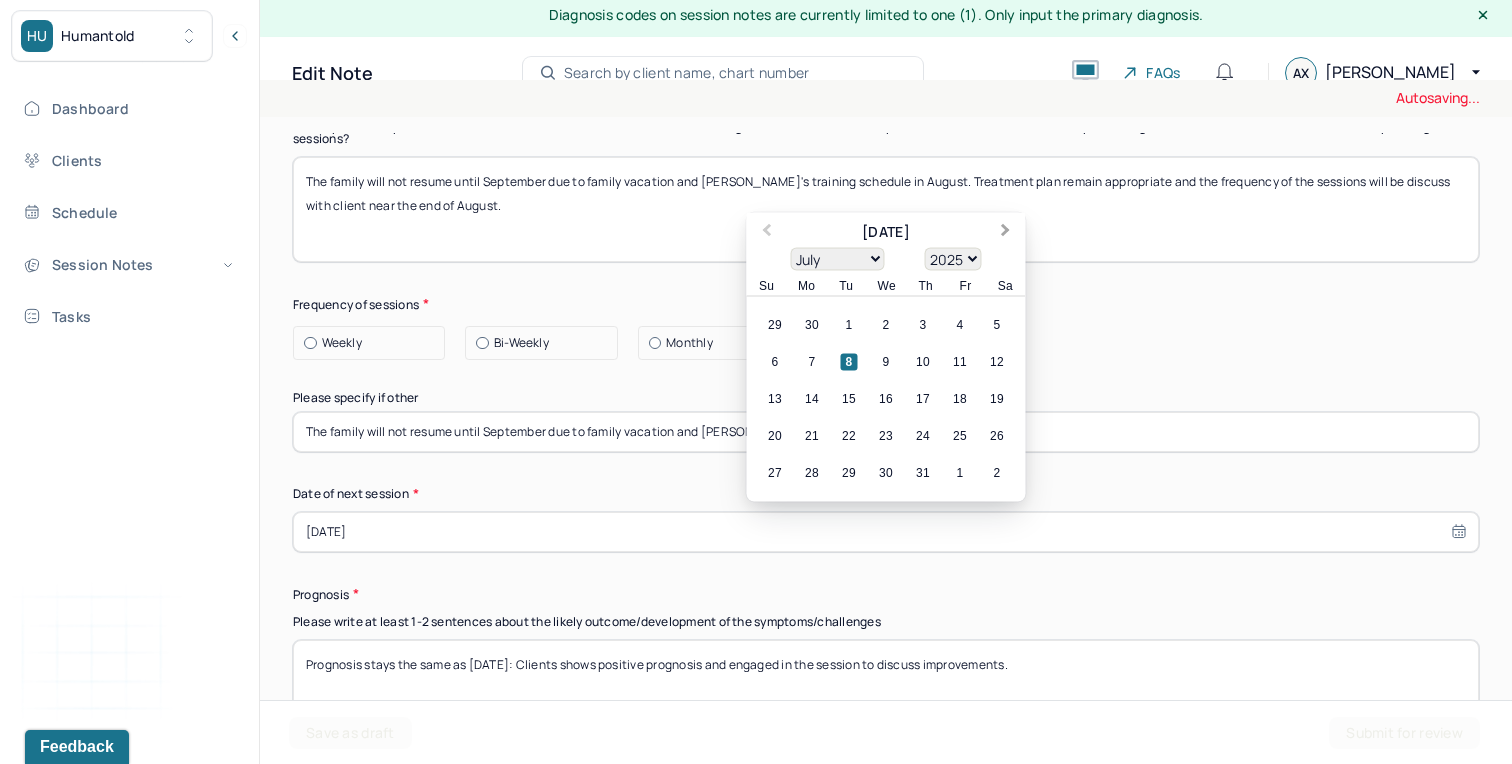 click on "Next Month" at bounding box center [1006, 232] 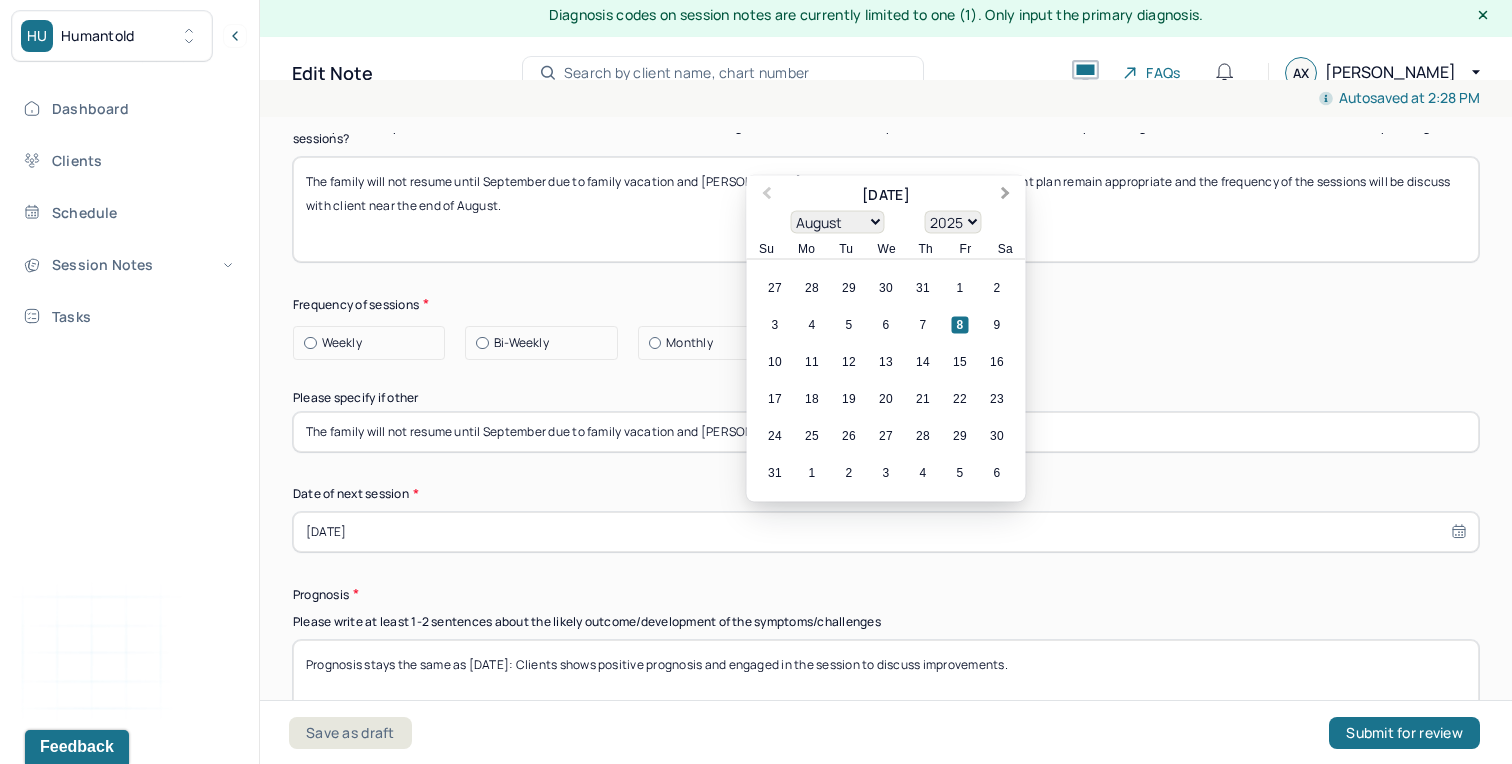 click on "Next Month" at bounding box center [1008, 196] 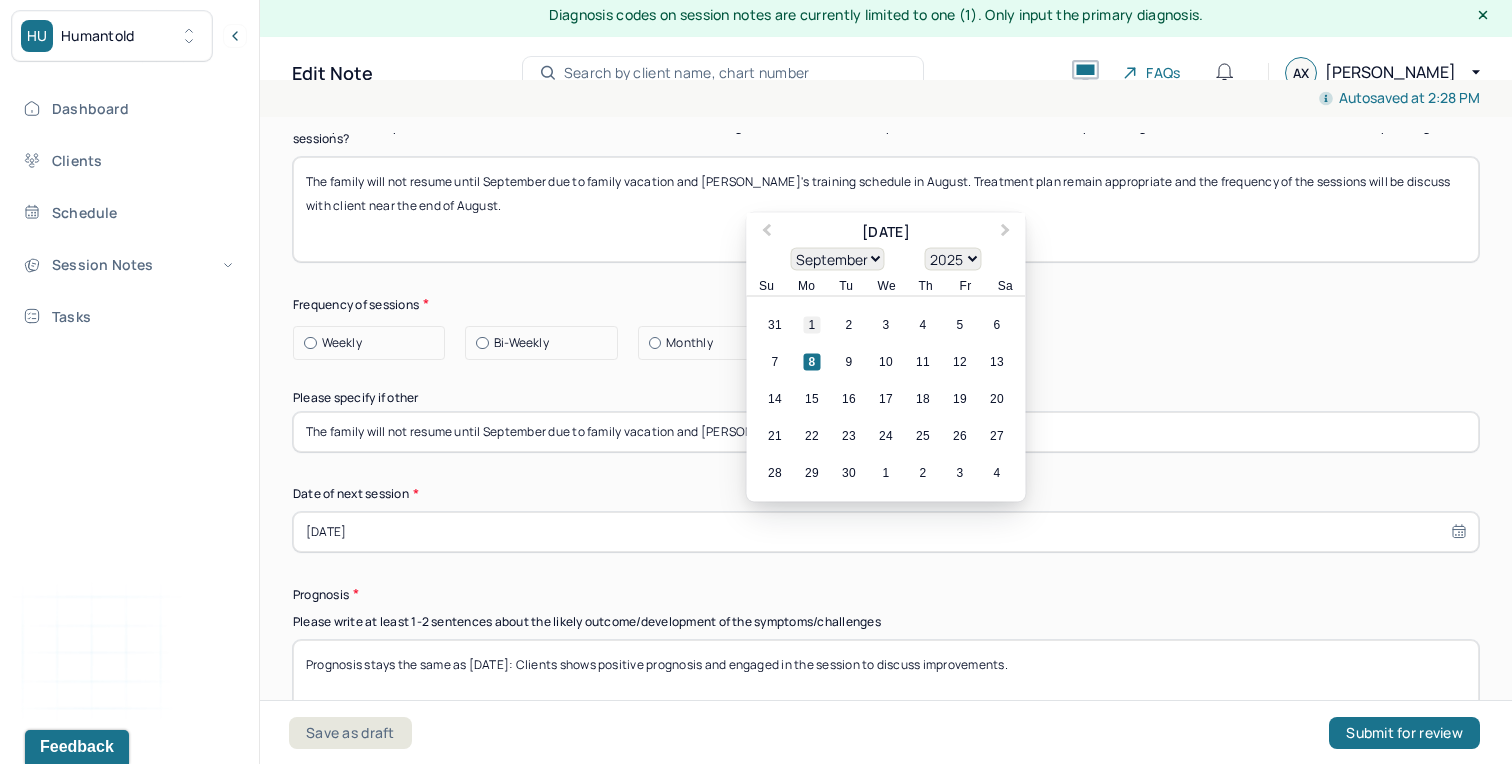 click on "1" at bounding box center (812, 324) 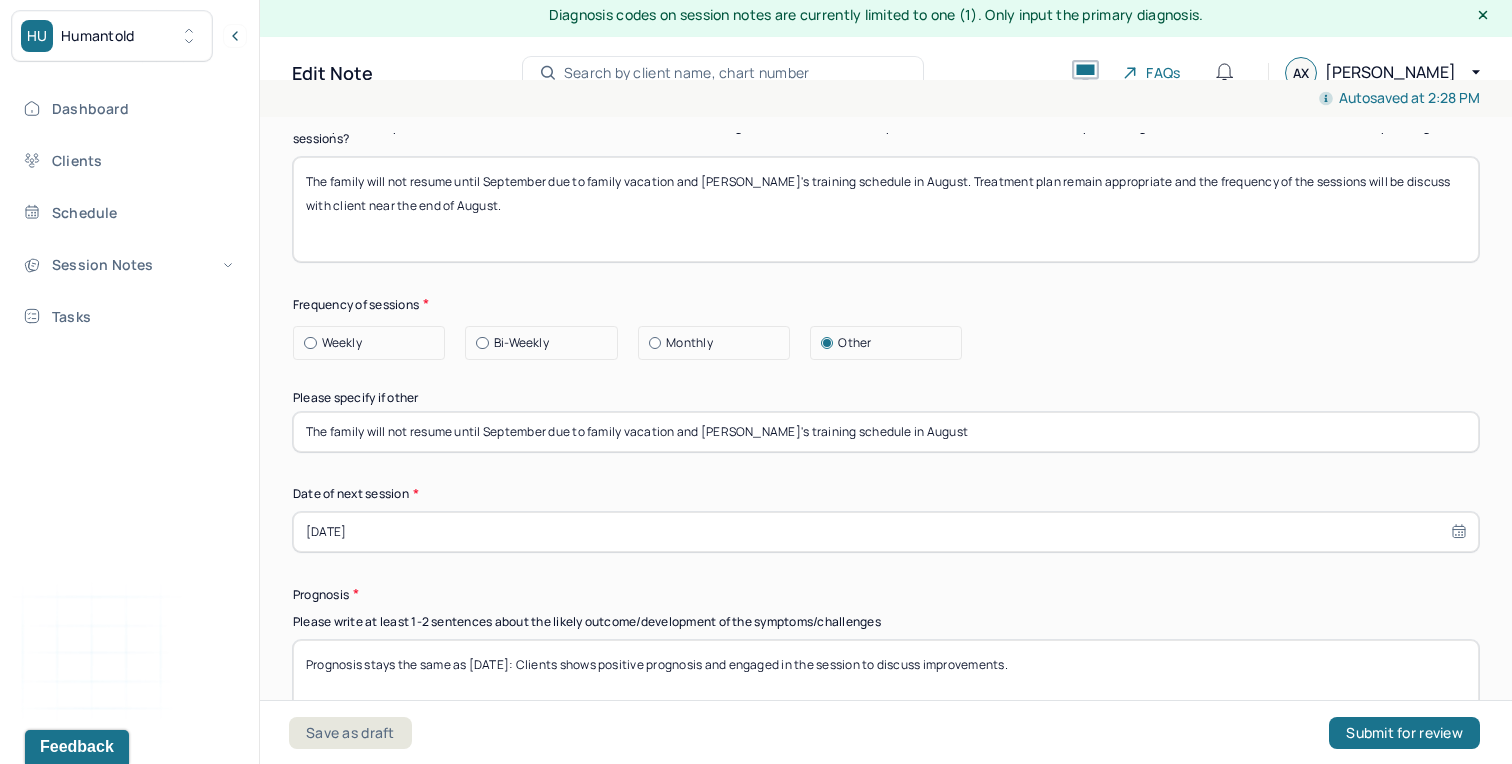 click on "Therapy Intervention Techniques Please select at least 1 intervention used Cognitive-Behavioral therapies Cognitive-Behavioral therapy (CBT) Dialectical Behavioral therapy (DBT) Modeling and skills training Trauma-focused CBT EDMR Rational Emotive [MEDICAL_DATA] Acceptance Commitment Therapy Solution Based [MEDICAL_DATA] [MEDICAL_DATA] Relationship based Interventions Attachment-oriented interventions Parent-child interaction therapy Parent interventions Other Client centered therapy/ Humanism [MEDICAL_DATA] [MEDICAL_DATA] Feminist therapy Psychodynamic therapy Grief therapy Internal family systems (IFS) [MEDICAL_DATA] Positive psychology [MEDICAL_DATA] [MEDICAL_DATA] Strength based theory Career Counseling Multisystemic family theory Plan What specific steps has the client committed to work on as homework or during the next session? What specific interventions or treatment plan changes will the clinician be focused on in the upcoming sessions? Frequency of sessions Weekly Other" at bounding box center (886, 257) 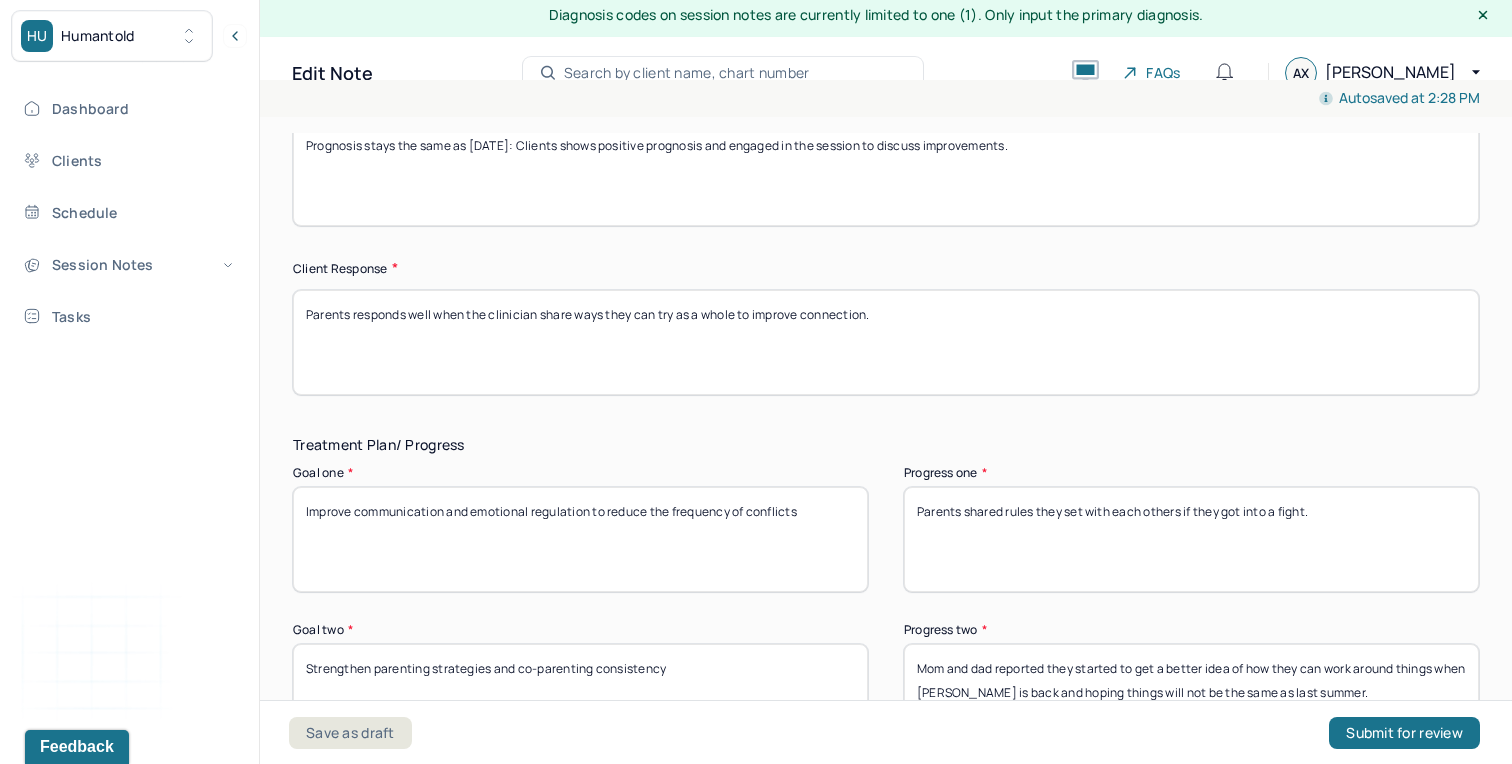 scroll, scrollTop: 2957, scrollLeft: 0, axis: vertical 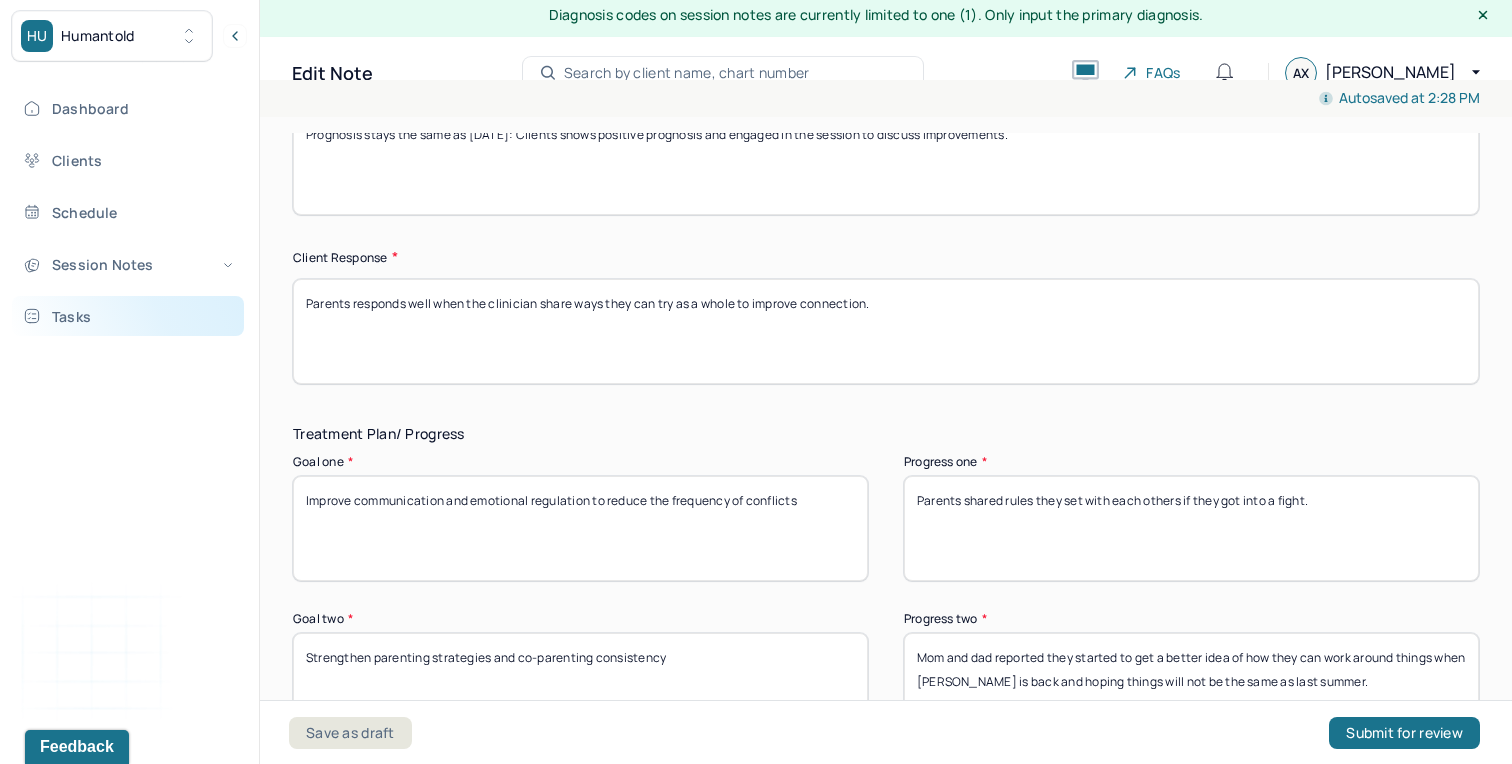 drag, startPoint x: 888, startPoint y: 305, endPoint x: 207, endPoint y: 308, distance: 681.0066 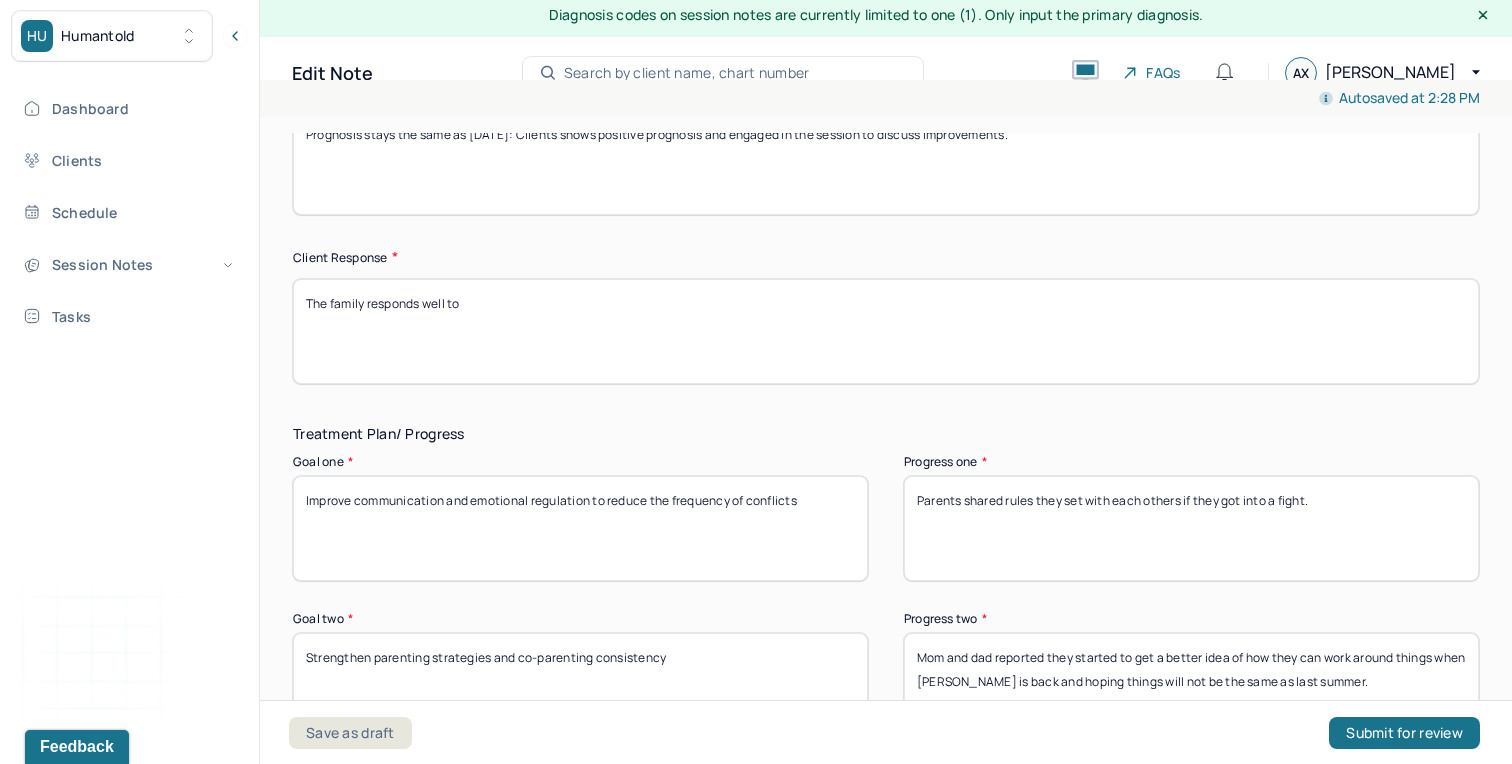 drag, startPoint x: 497, startPoint y: 301, endPoint x: 368, endPoint y: 289, distance: 129.55693 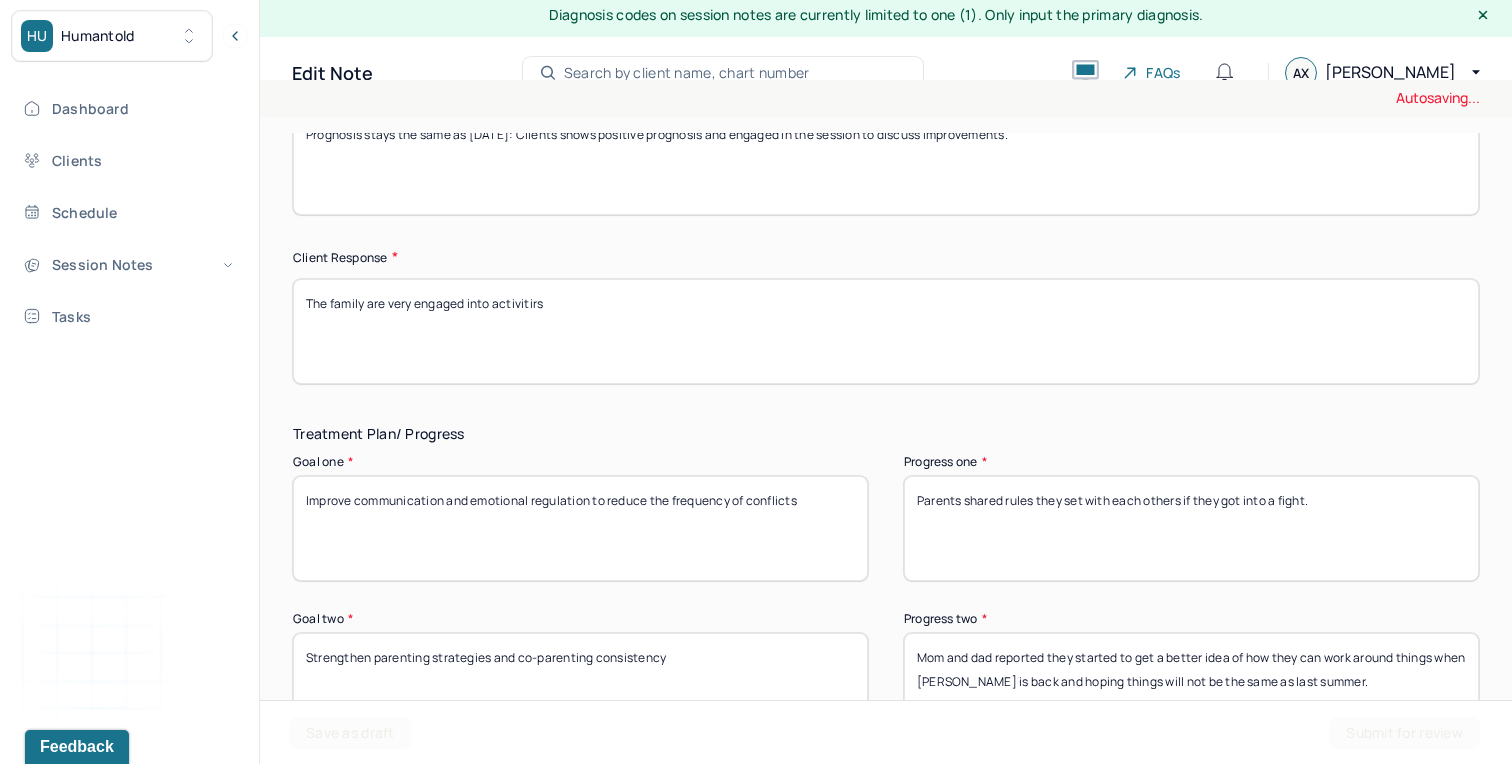 drag, startPoint x: 560, startPoint y: 302, endPoint x: 366, endPoint y: 300, distance: 194.01031 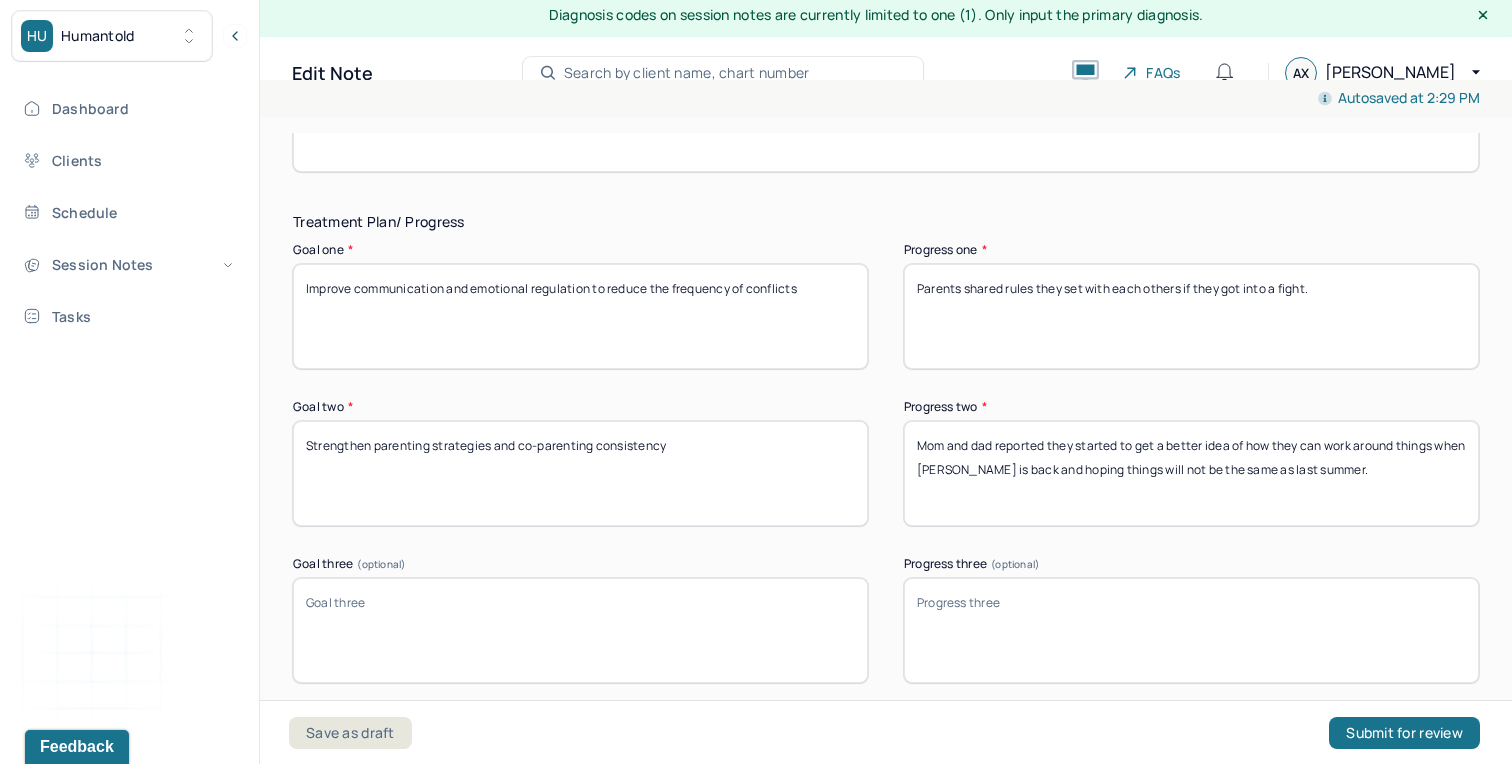 scroll, scrollTop: 3173, scrollLeft: 0, axis: vertical 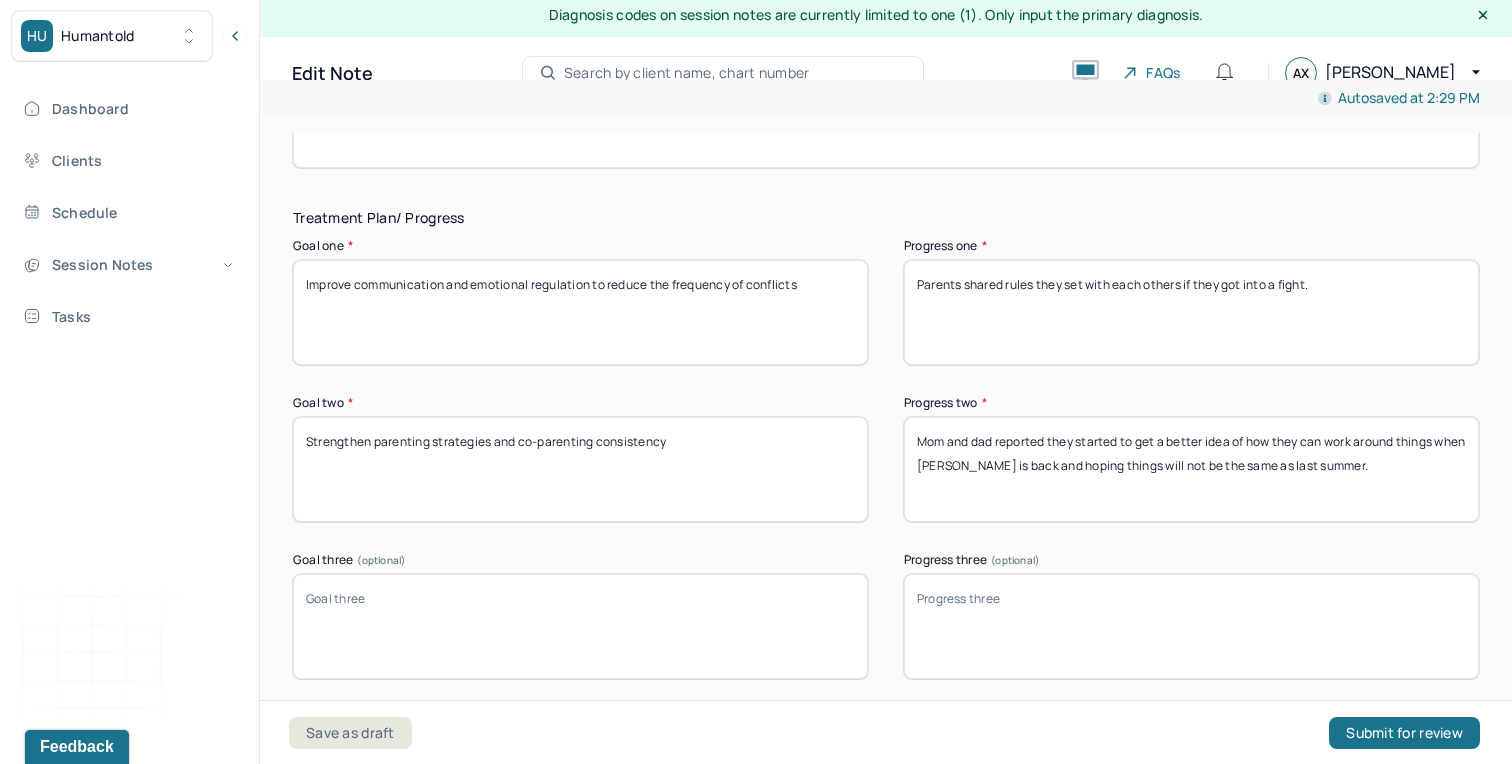 type on "The family responds well to activities discuss in the session to improve their connection and willing to make changes for the family to get better." 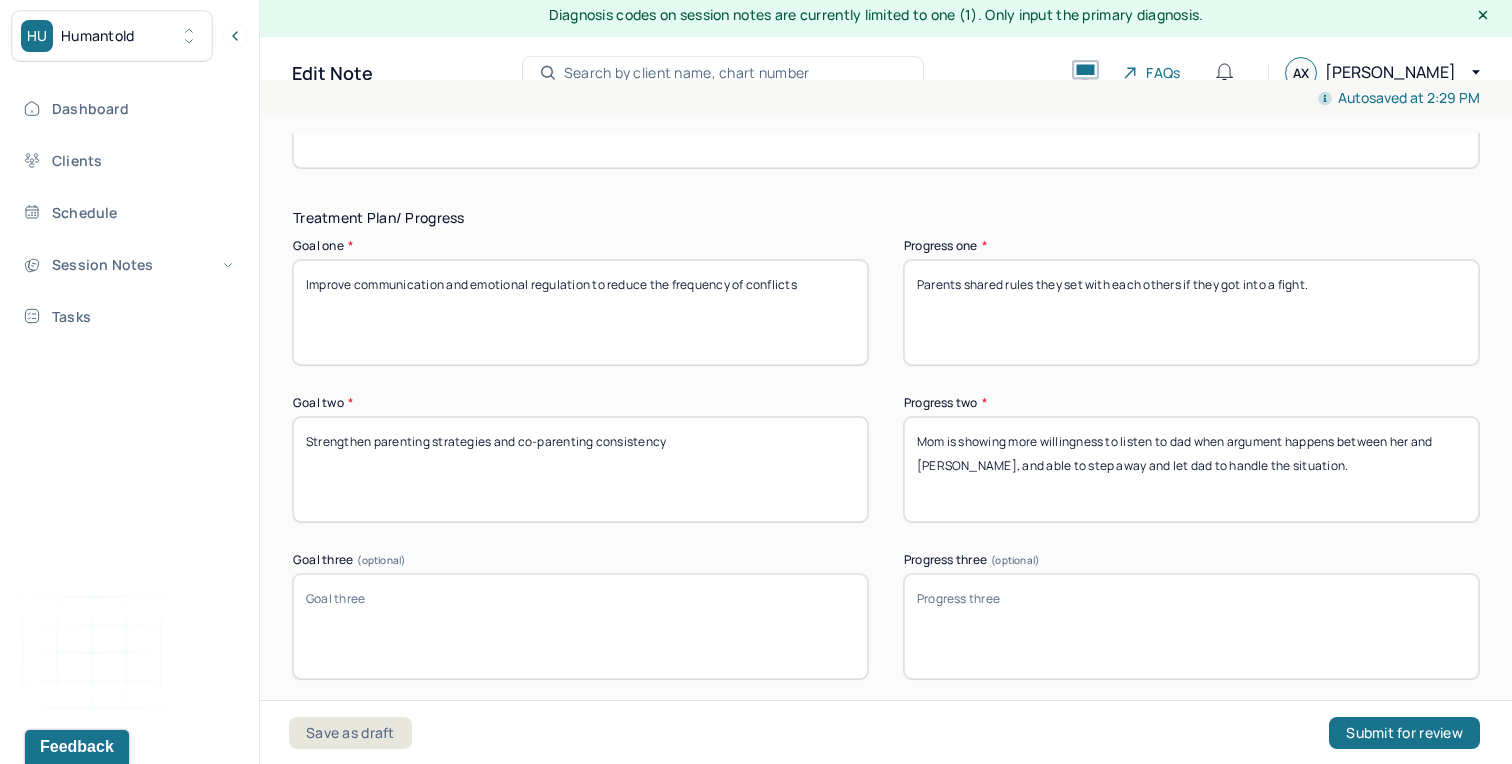 type on "Mom is showing more willingness to listen to dad when argument happens between her and [PERSON_NAME], and able to step away and let dad to handle the situation." 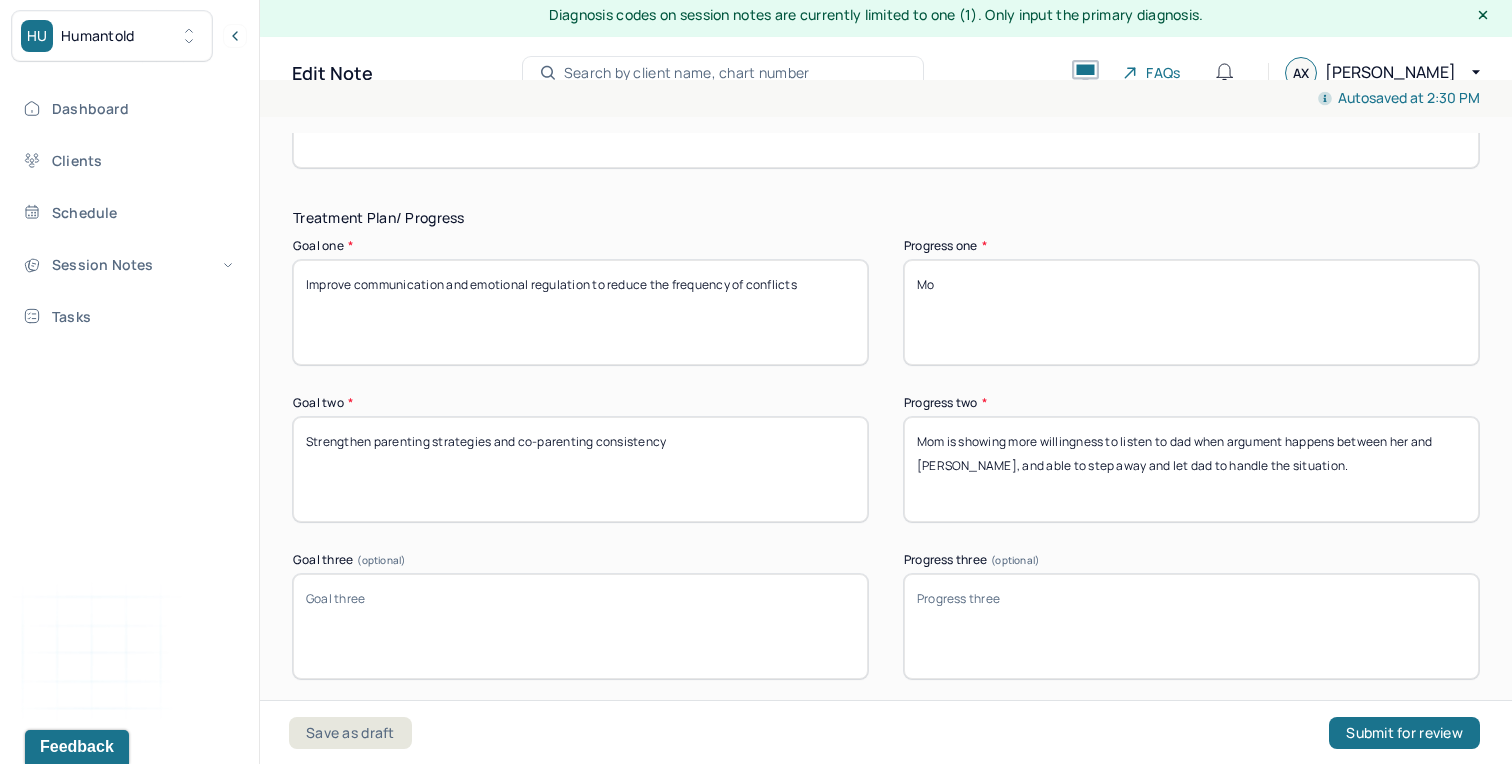 type on "M" 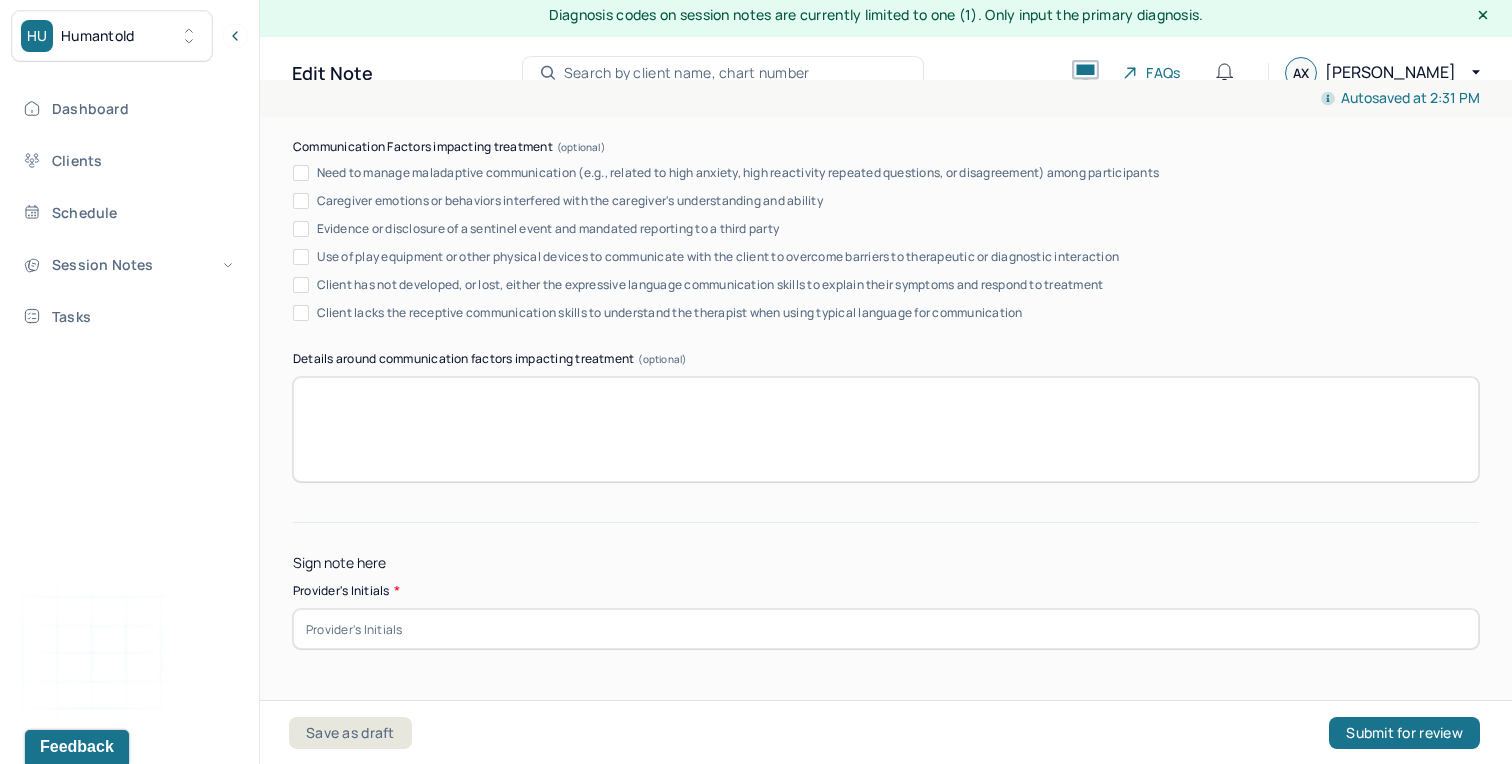 scroll, scrollTop: 3770, scrollLeft: 0, axis: vertical 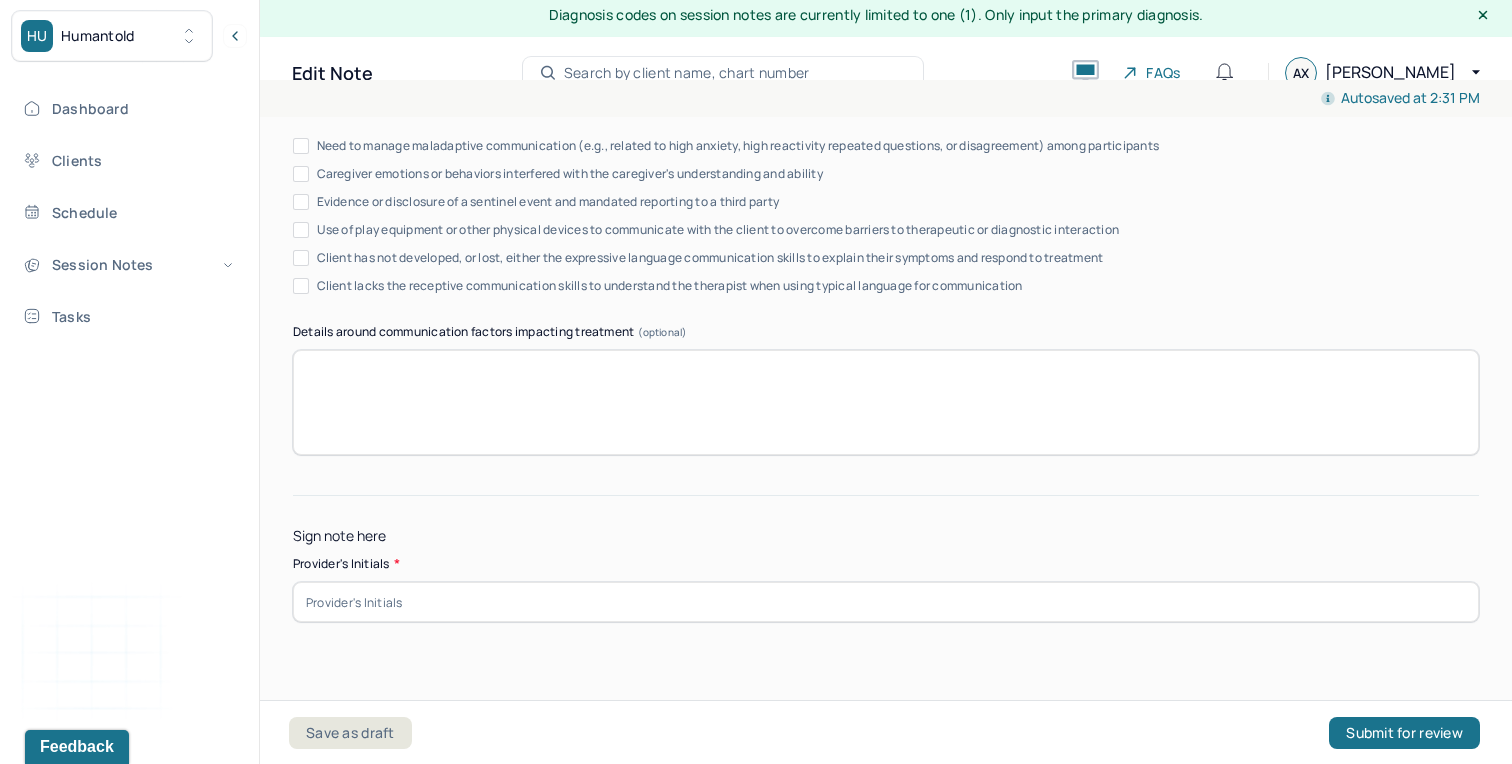 type on "[PERSON_NAME] is better at communicating her need to her mother, but having a habit of questioning what other people say and client had also noticed that as well." 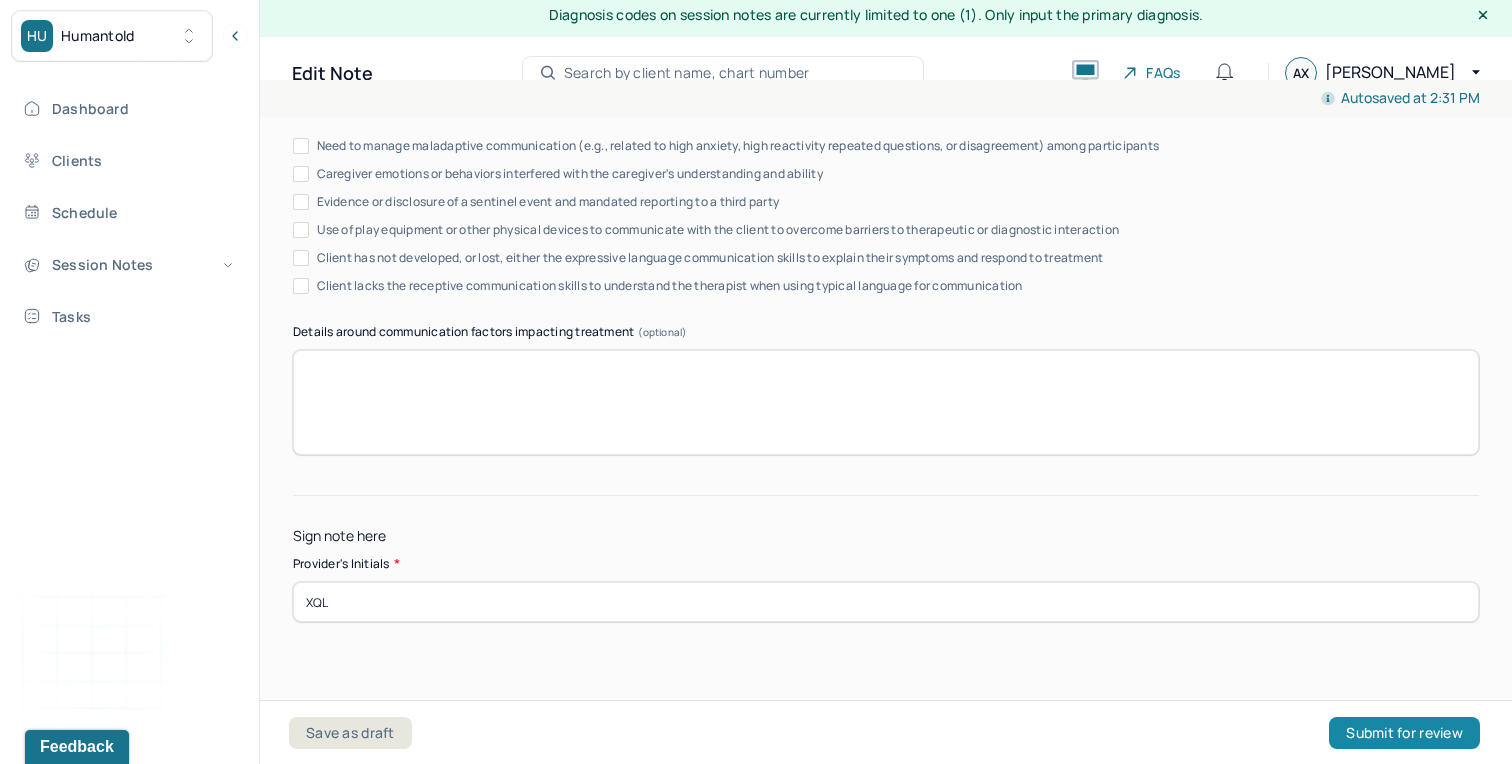 type on "XQL" 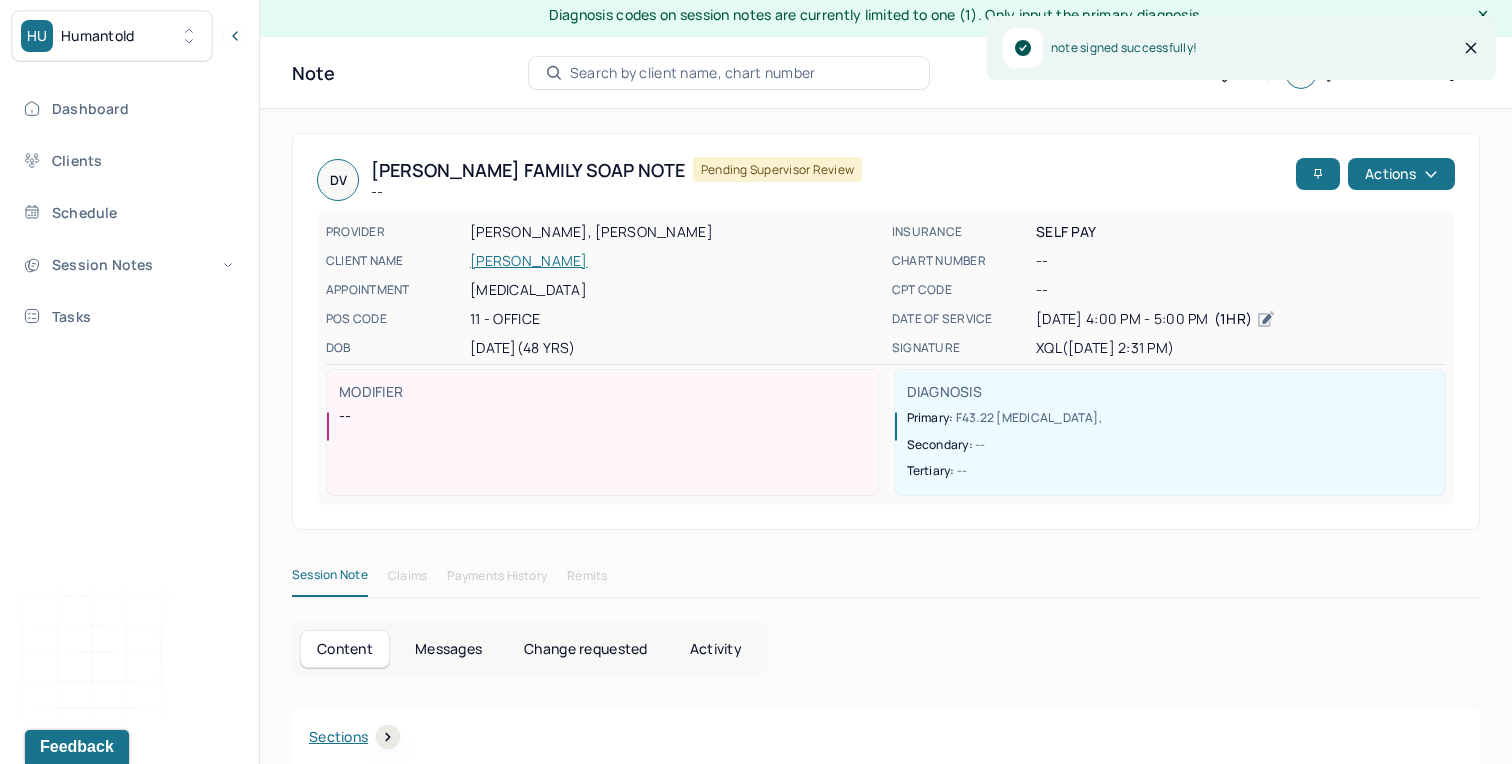 scroll, scrollTop: 0, scrollLeft: 0, axis: both 